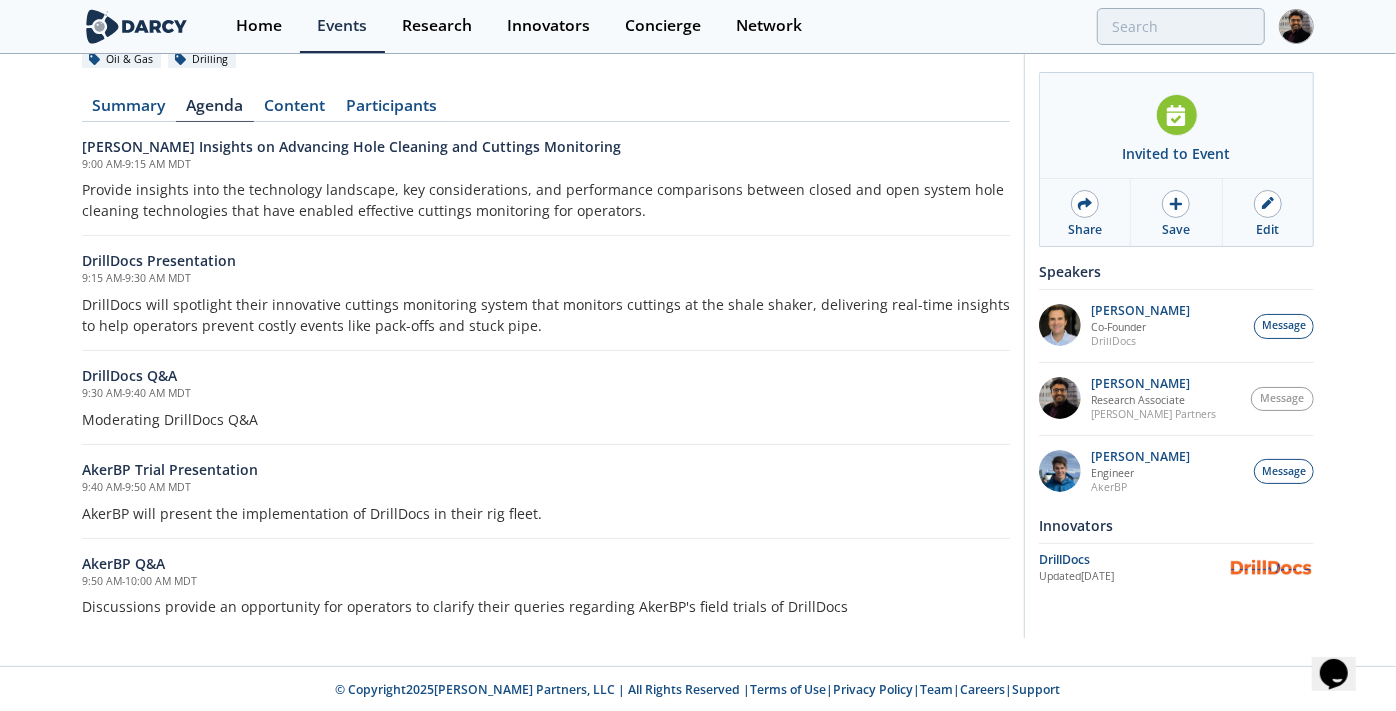 scroll, scrollTop: 0, scrollLeft: 0, axis: both 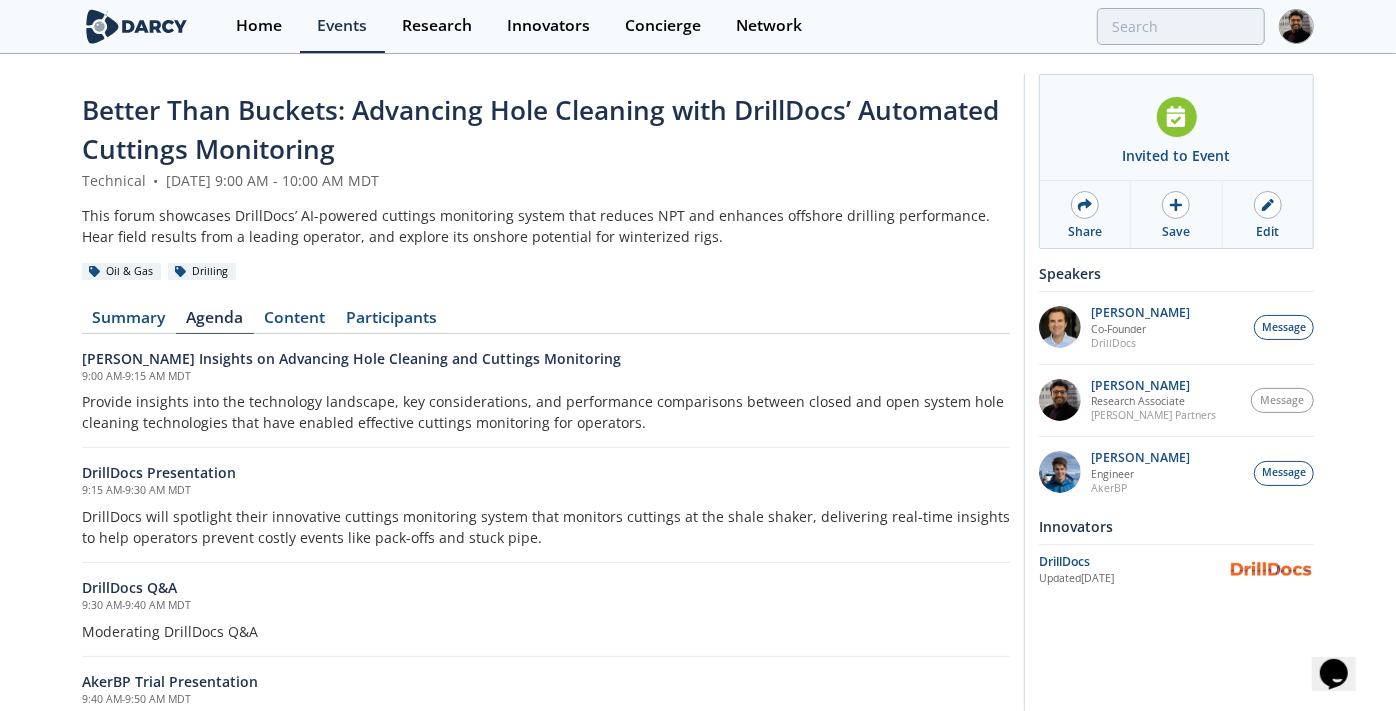 click on "Content" at bounding box center (295, 322) 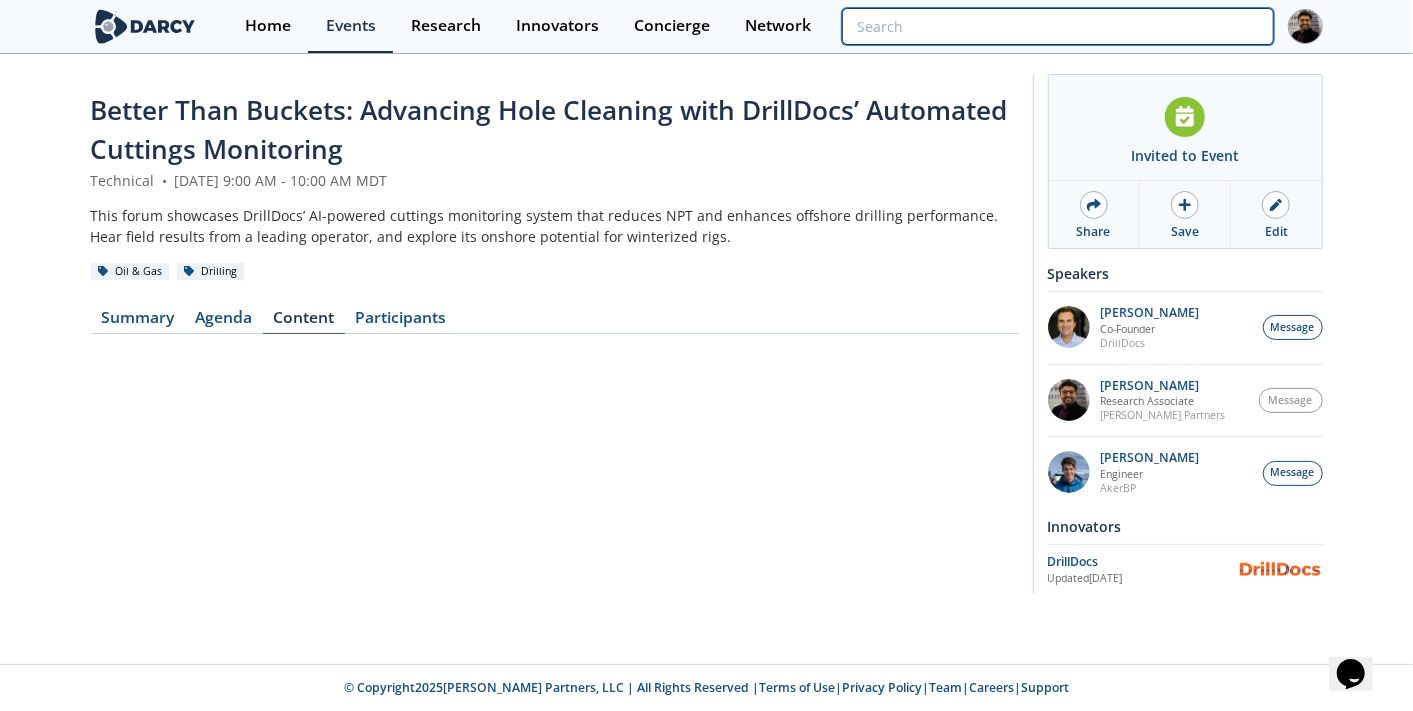 click at bounding box center (1057, 26) 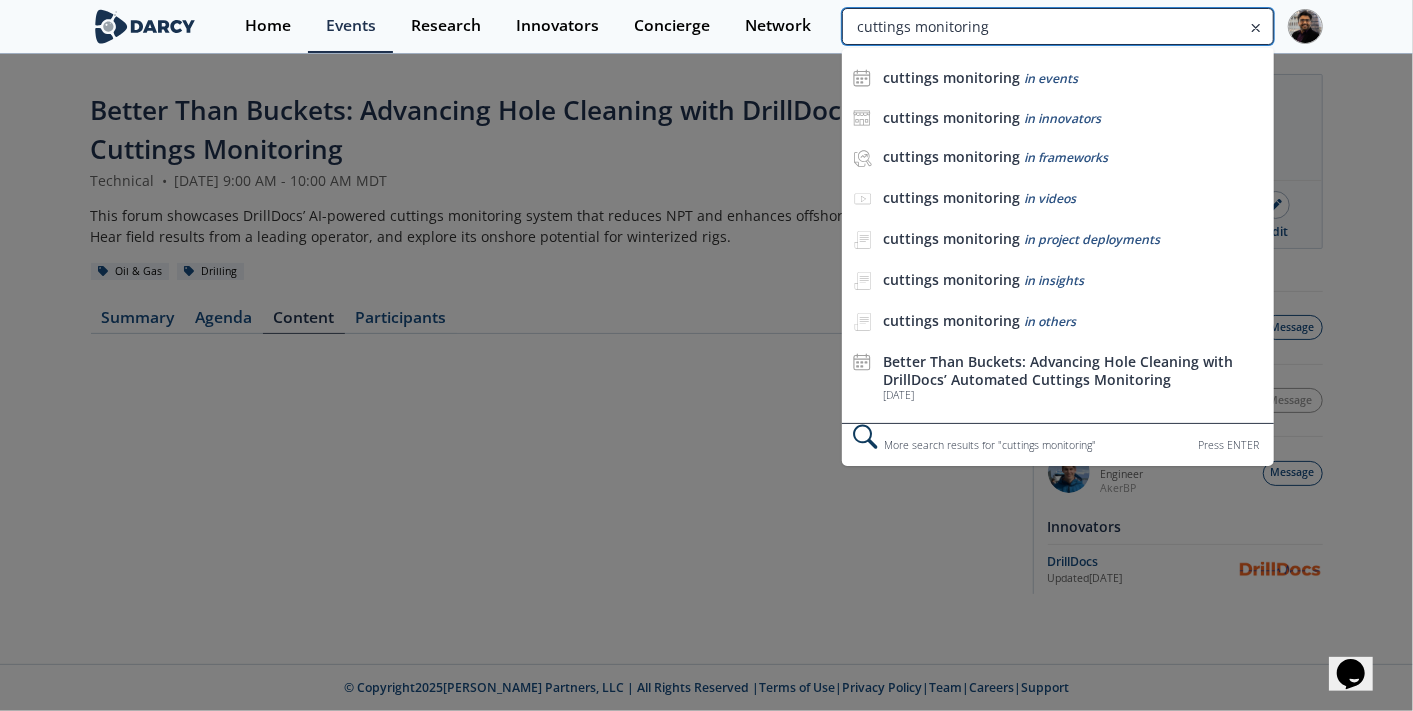 type on "cuttings monitoring" 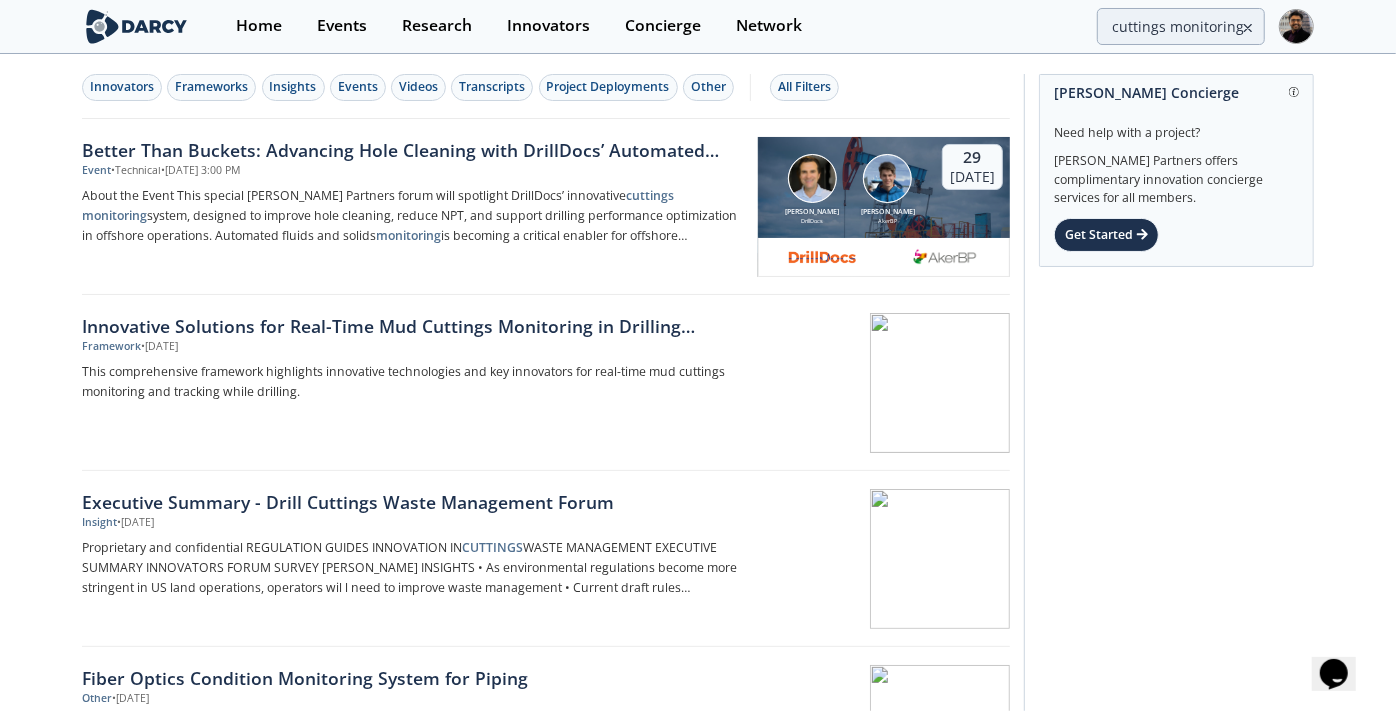 click on "Framework
•  Dec 20, 2024" at bounding box center [413, 347] 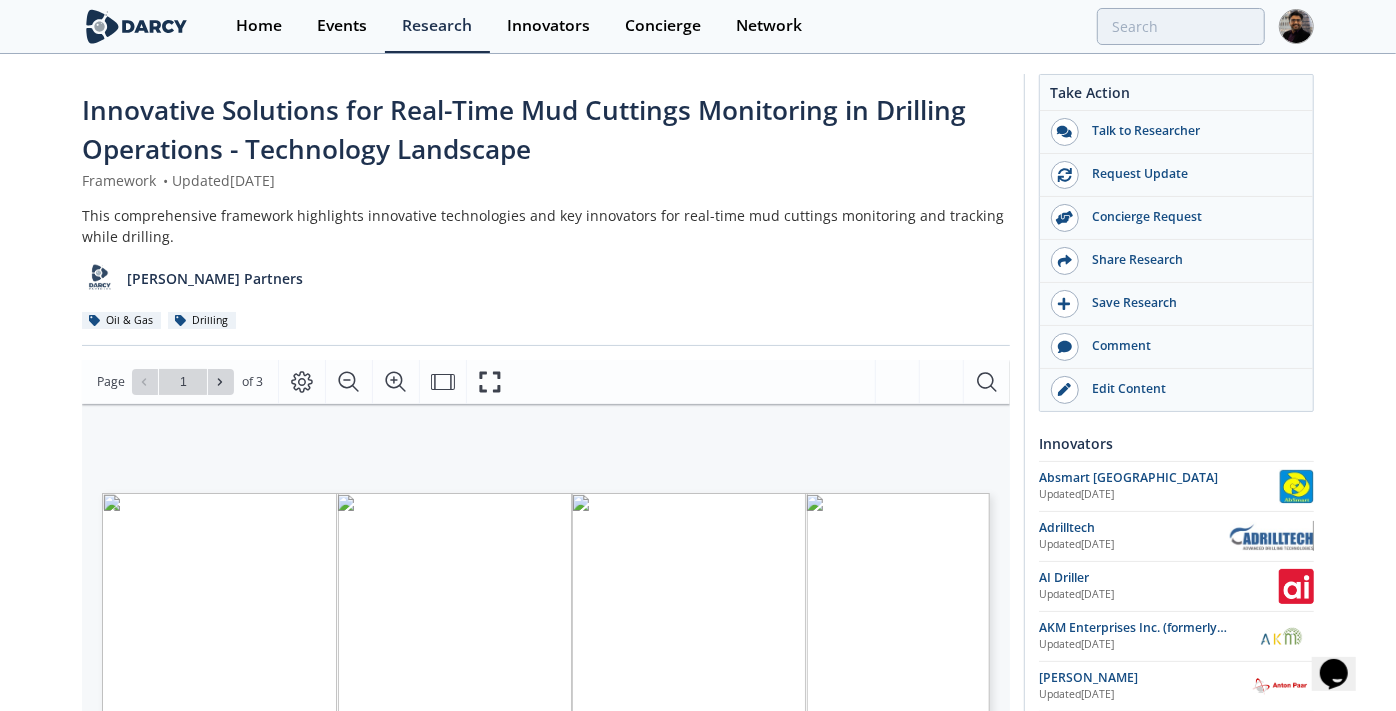 click on "Edit Content" at bounding box center (1176, 390) 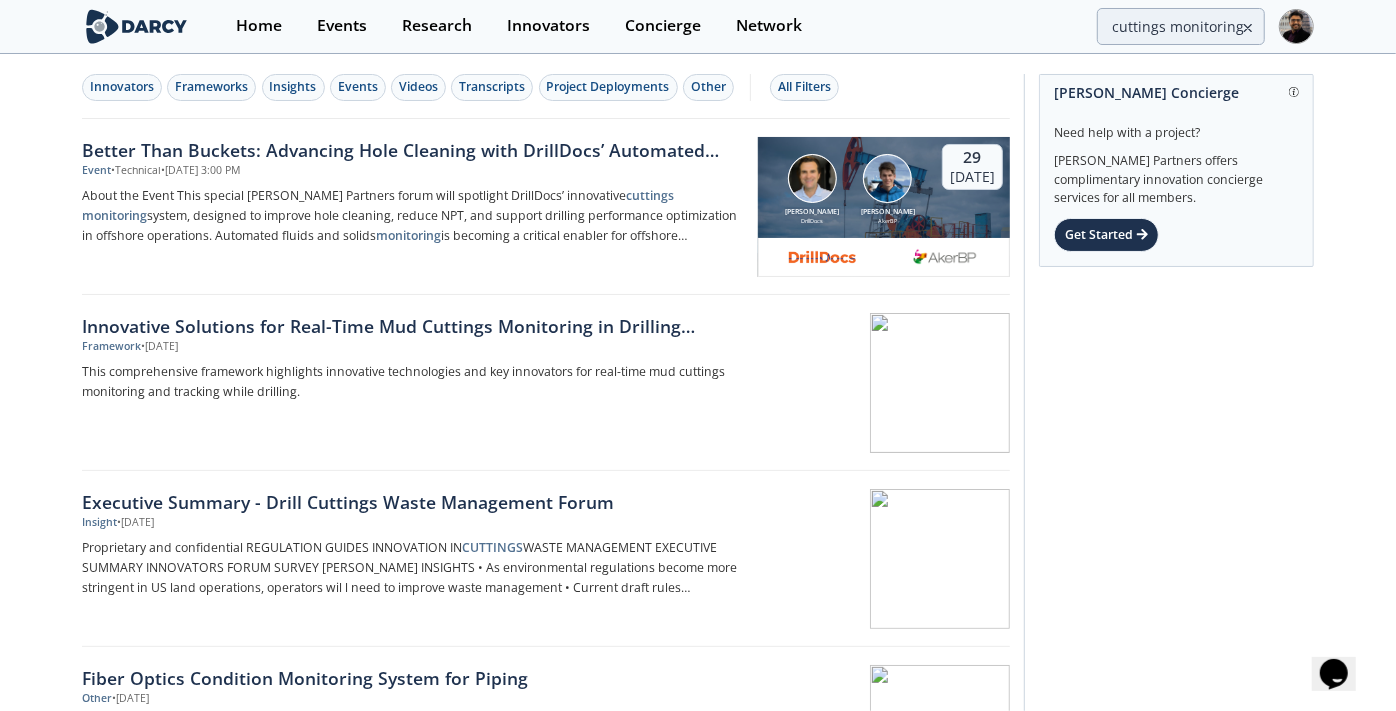 click on "Better Than Buckets: Advancing Hole Cleaning with DrillDocs’ Automated Cuttings Monitoring" at bounding box center (413, 150) 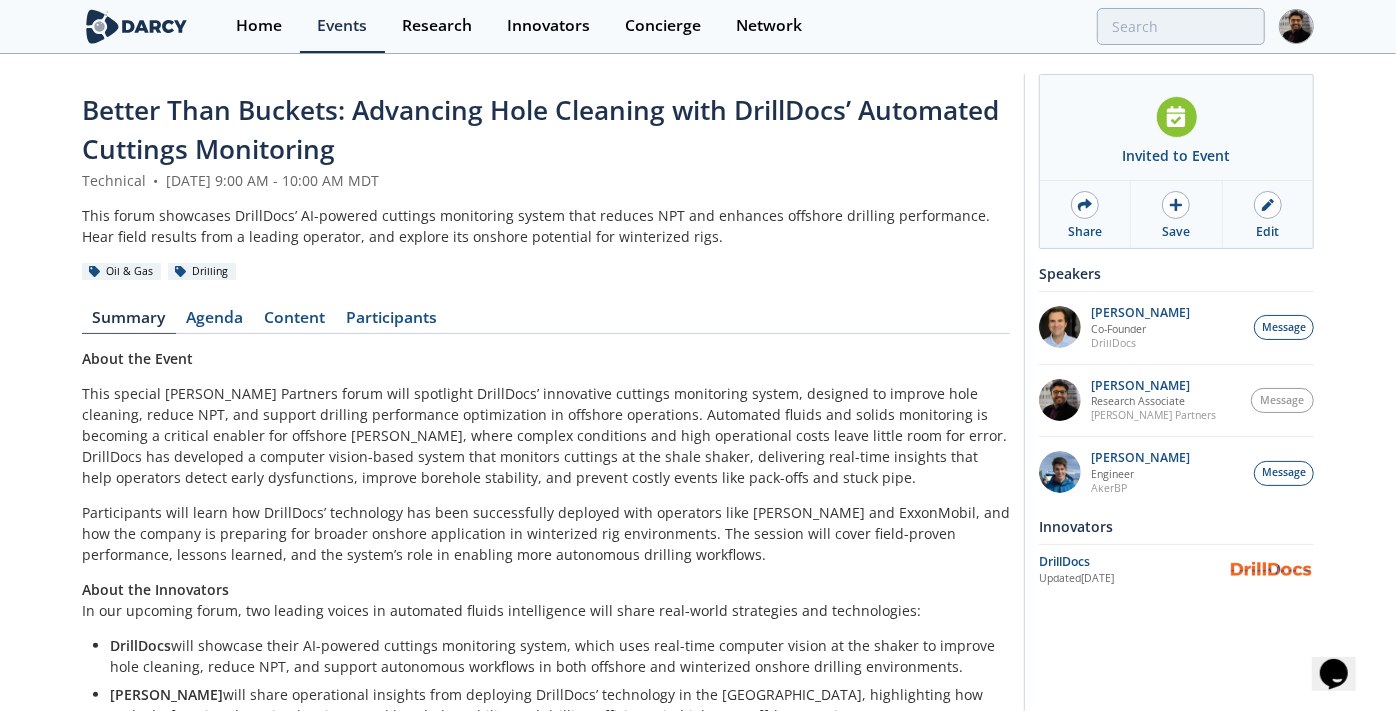 click on "Edit" at bounding box center [1268, 214] 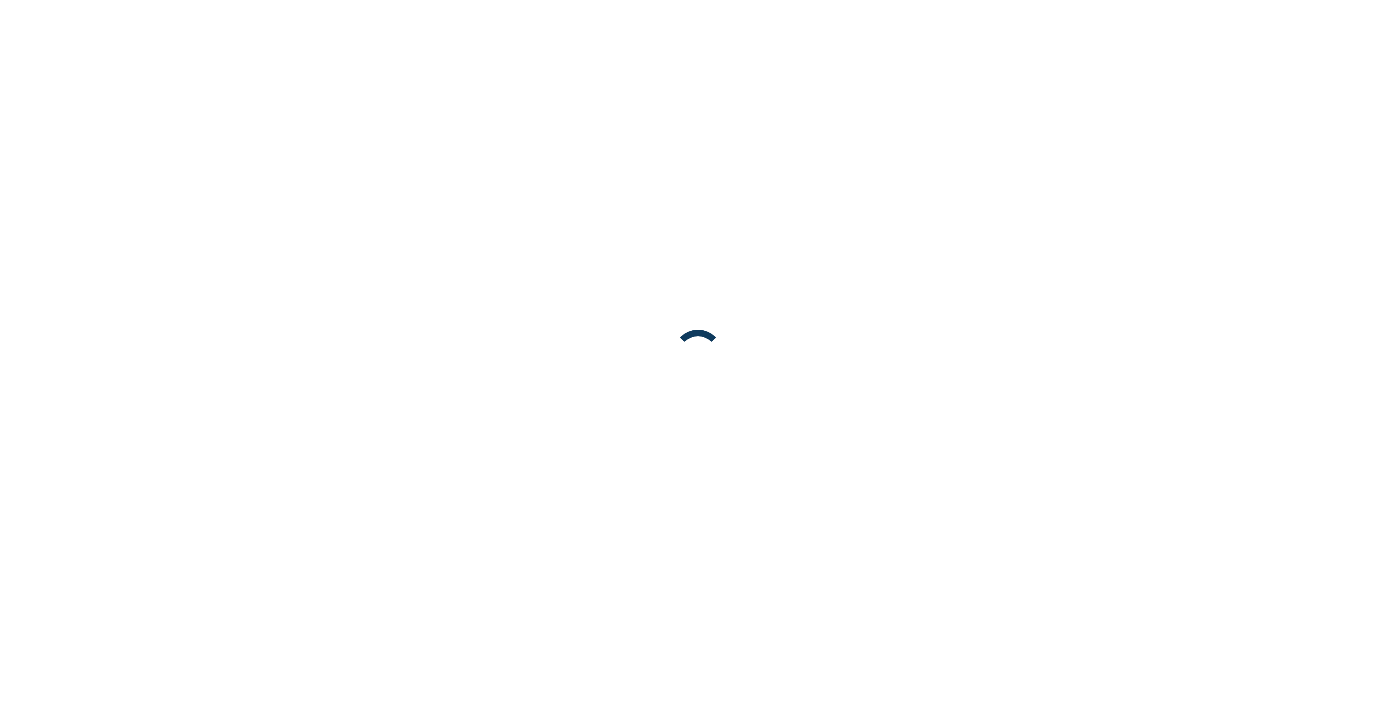 scroll, scrollTop: 0, scrollLeft: 0, axis: both 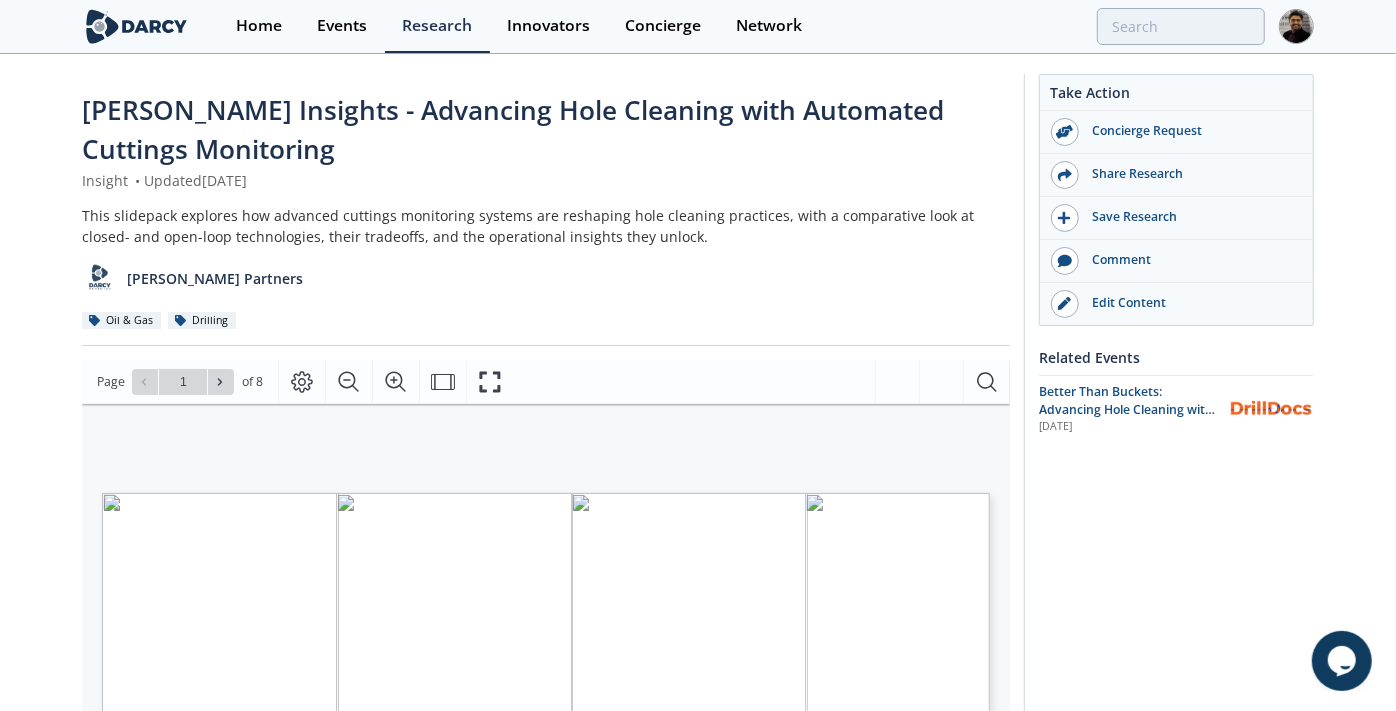 click on "Edit Content" at bounding box center (1191, 303) 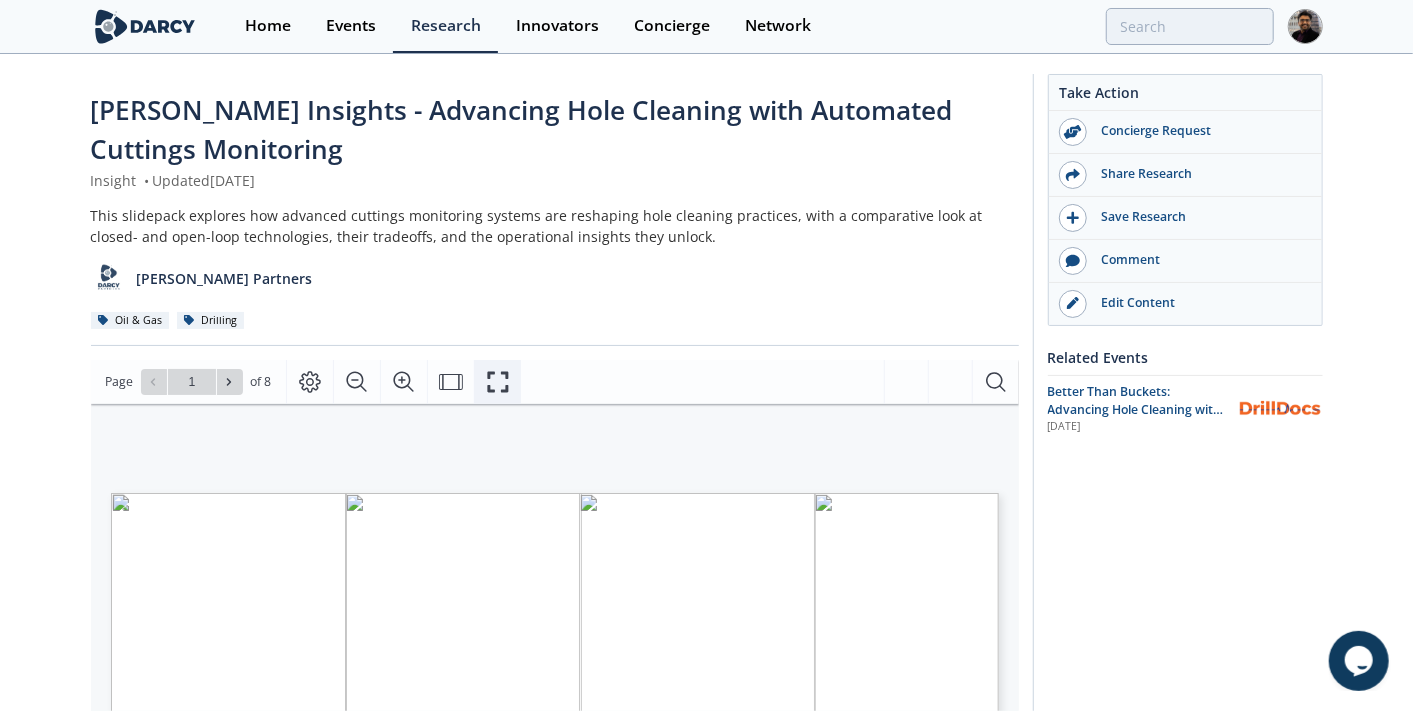 click 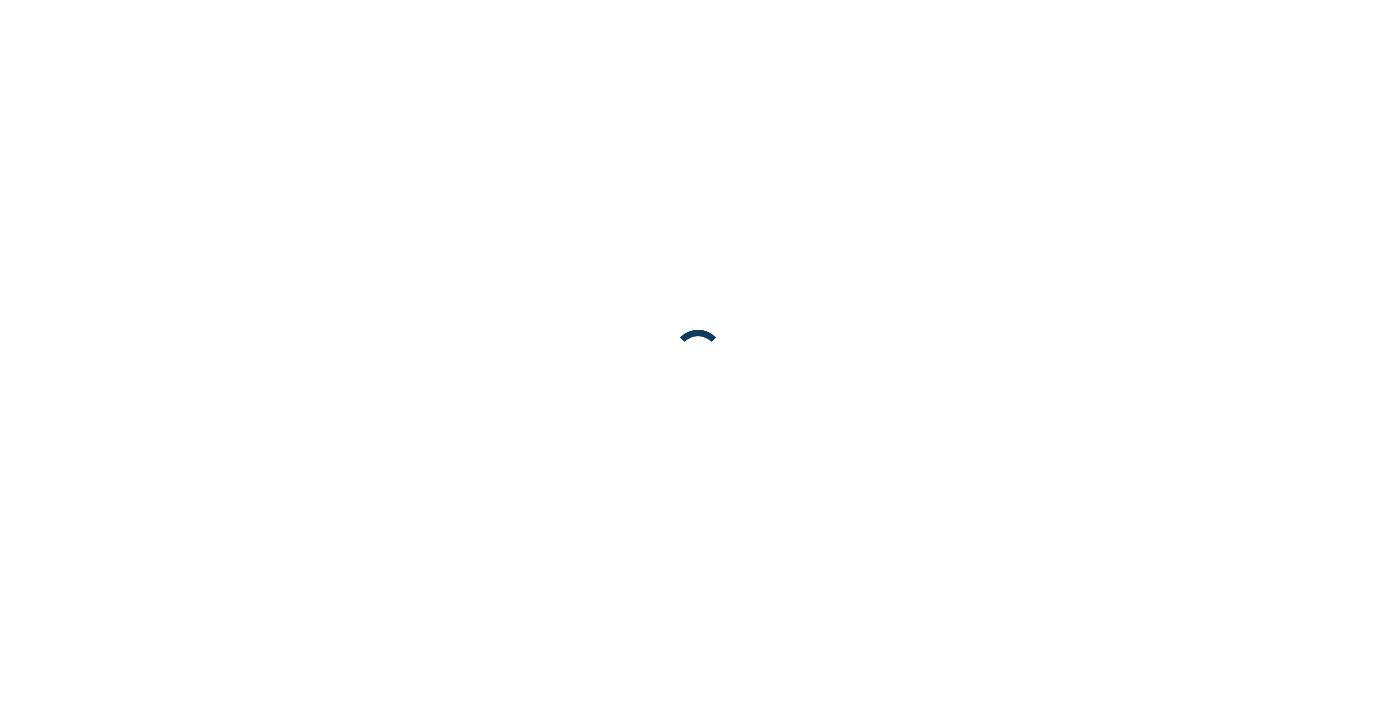 scroll, scrollTop: 0, scrollLeft: 0, axis: both 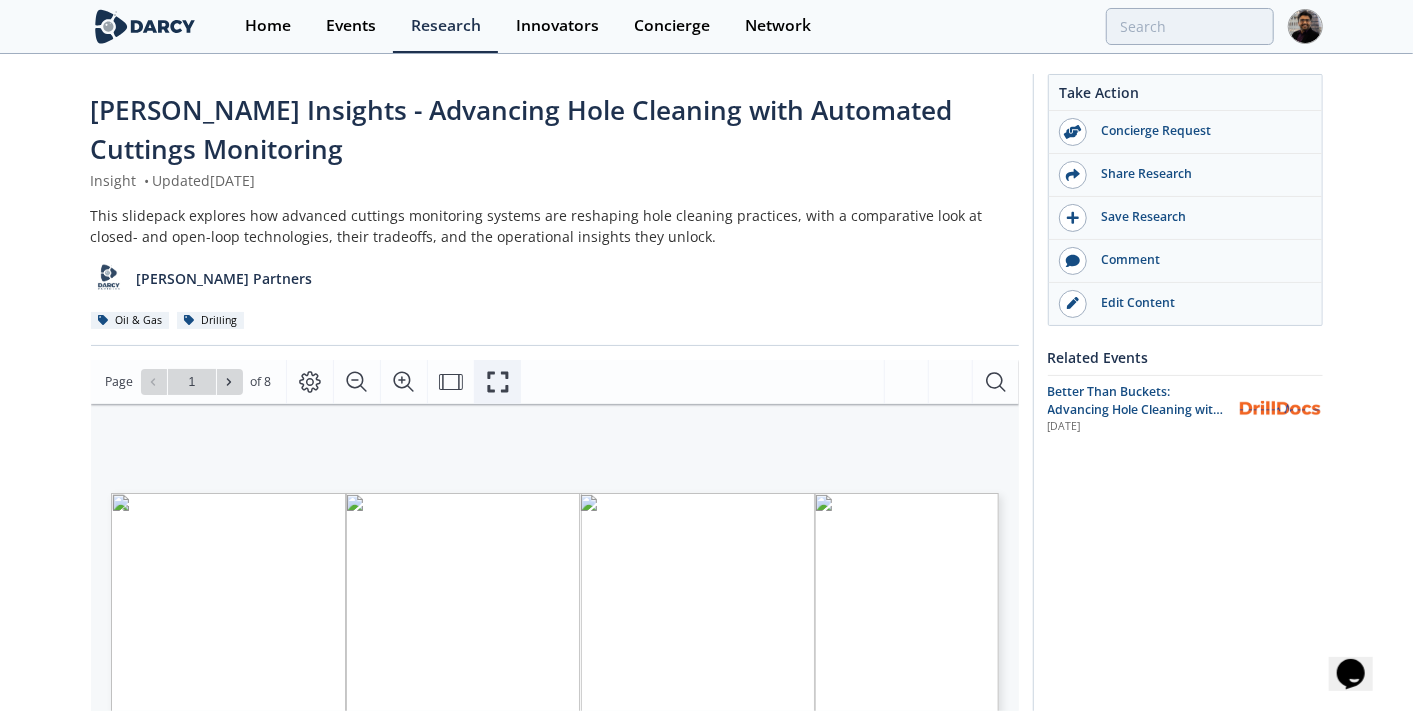 click 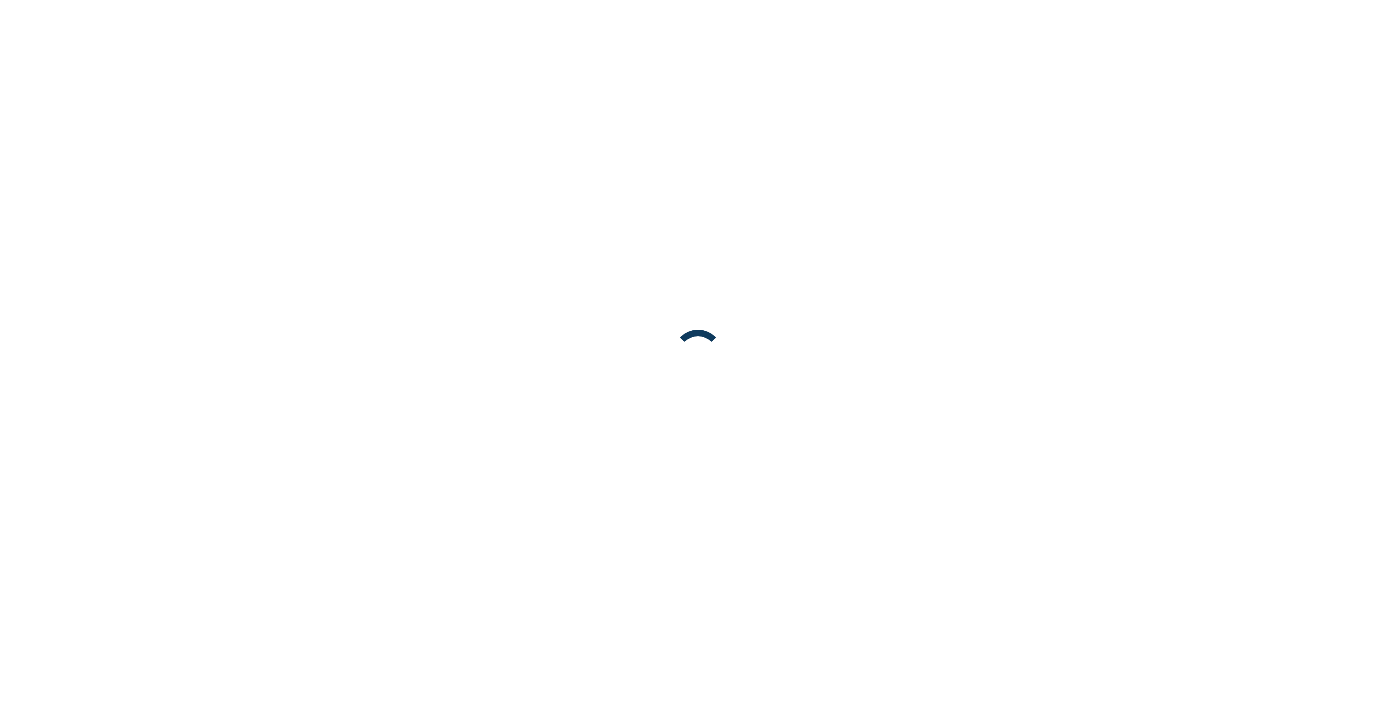 scroll, scrollTop: 0, scrollLeft: 0, axis: both 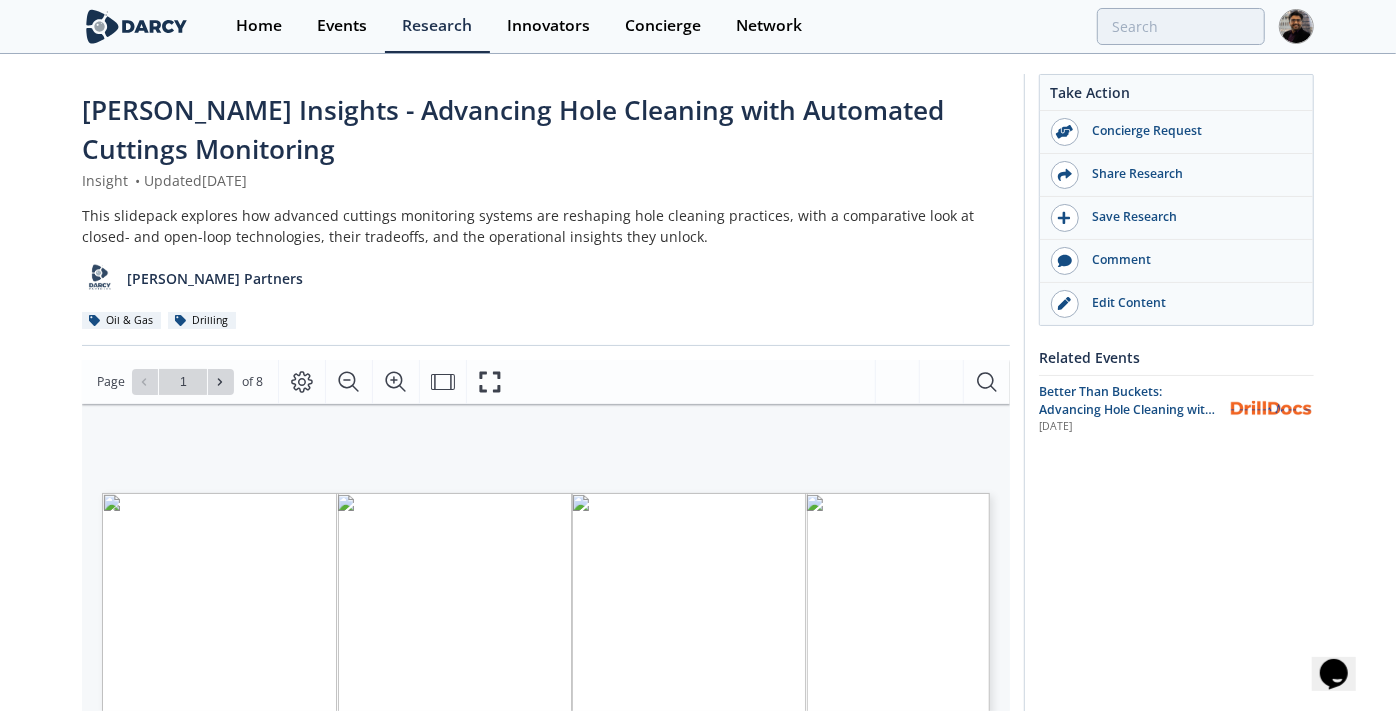 click on "Edit Content" at bounding box center [1191, 303] 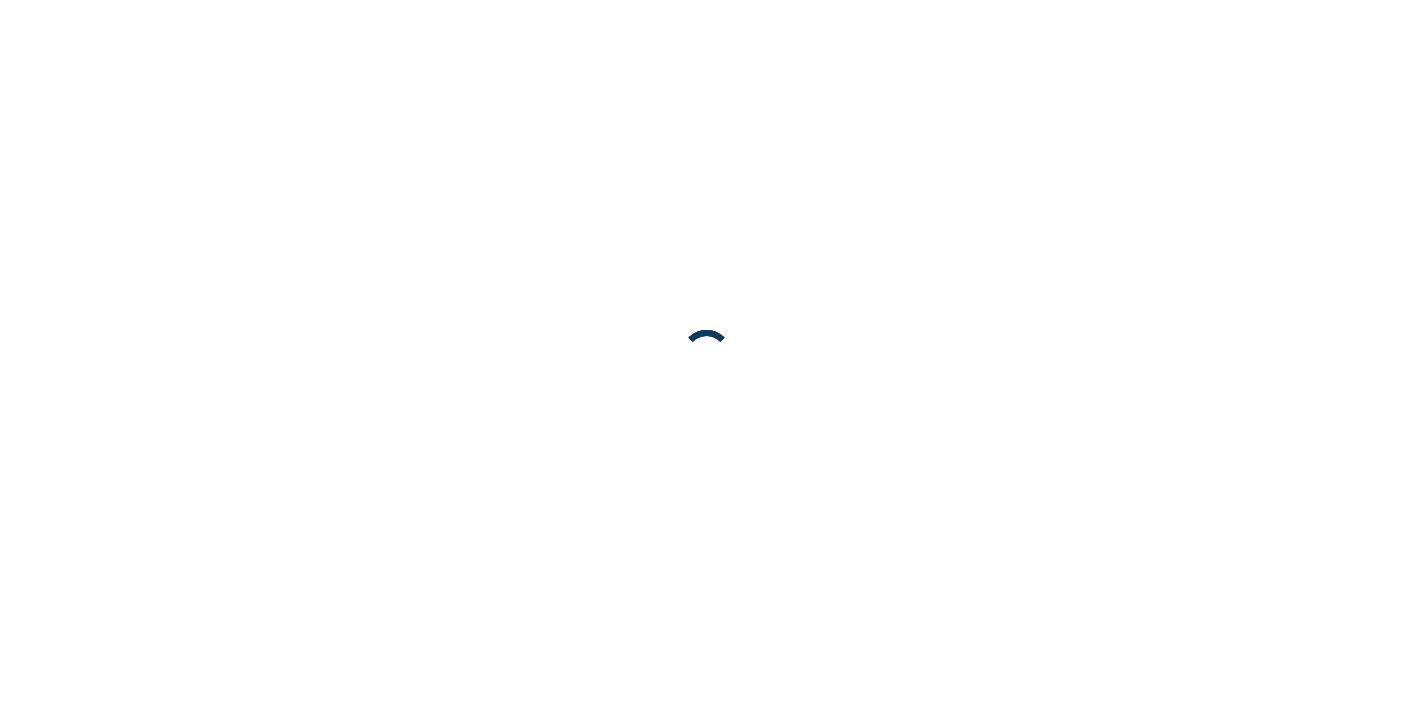 scroll, scrollTop: 0, scrollLeft: 0, axis: both 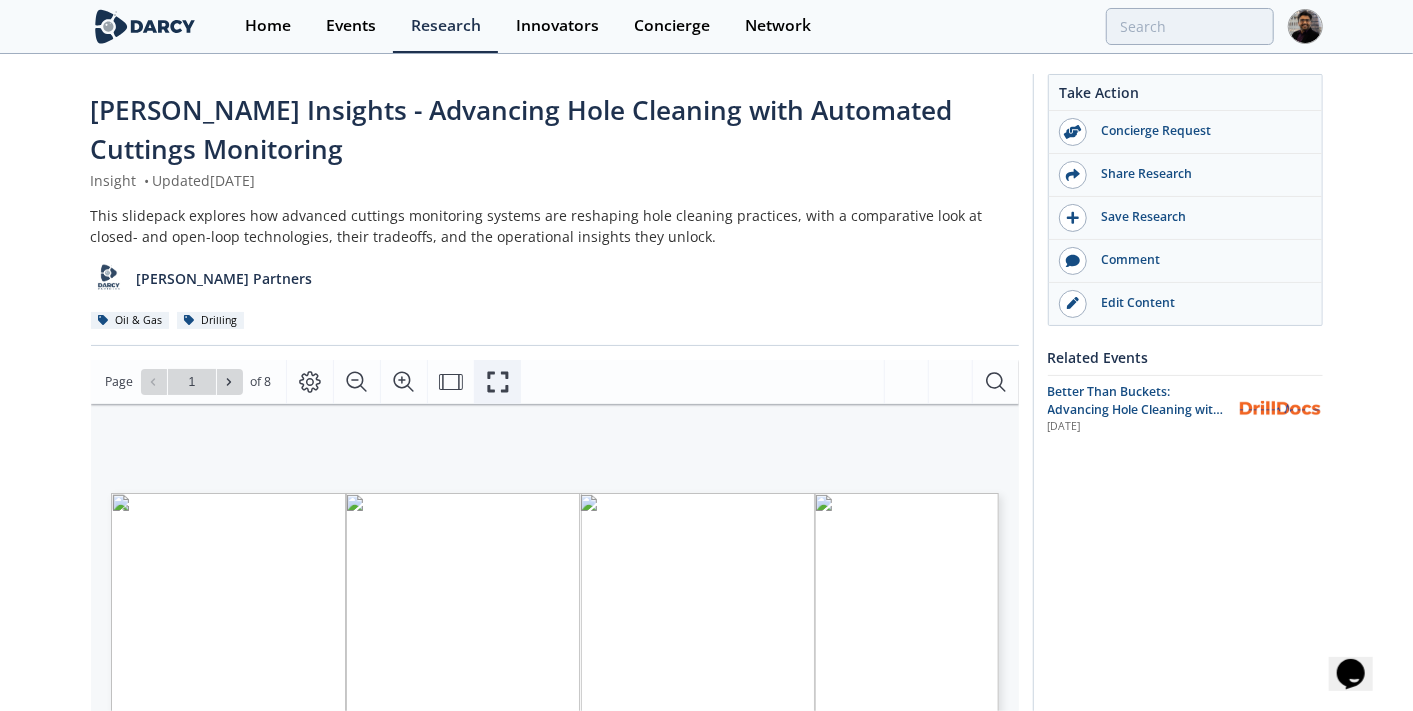 drag, startPoint x: 499, startPoint y: 370, endPoint x: 503, endPoint y: 490, distance: 120.06665 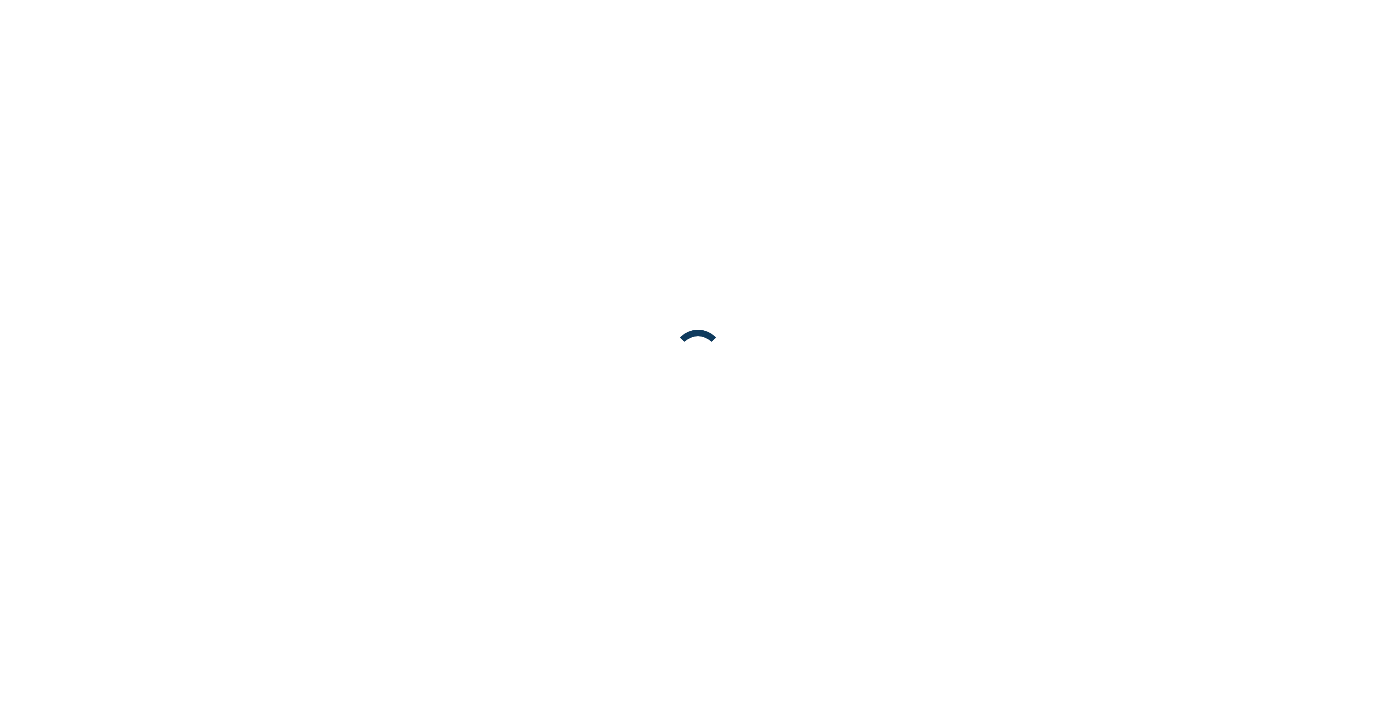 scroll, scrollTop: 0, scrollLeft: 0, axis: both 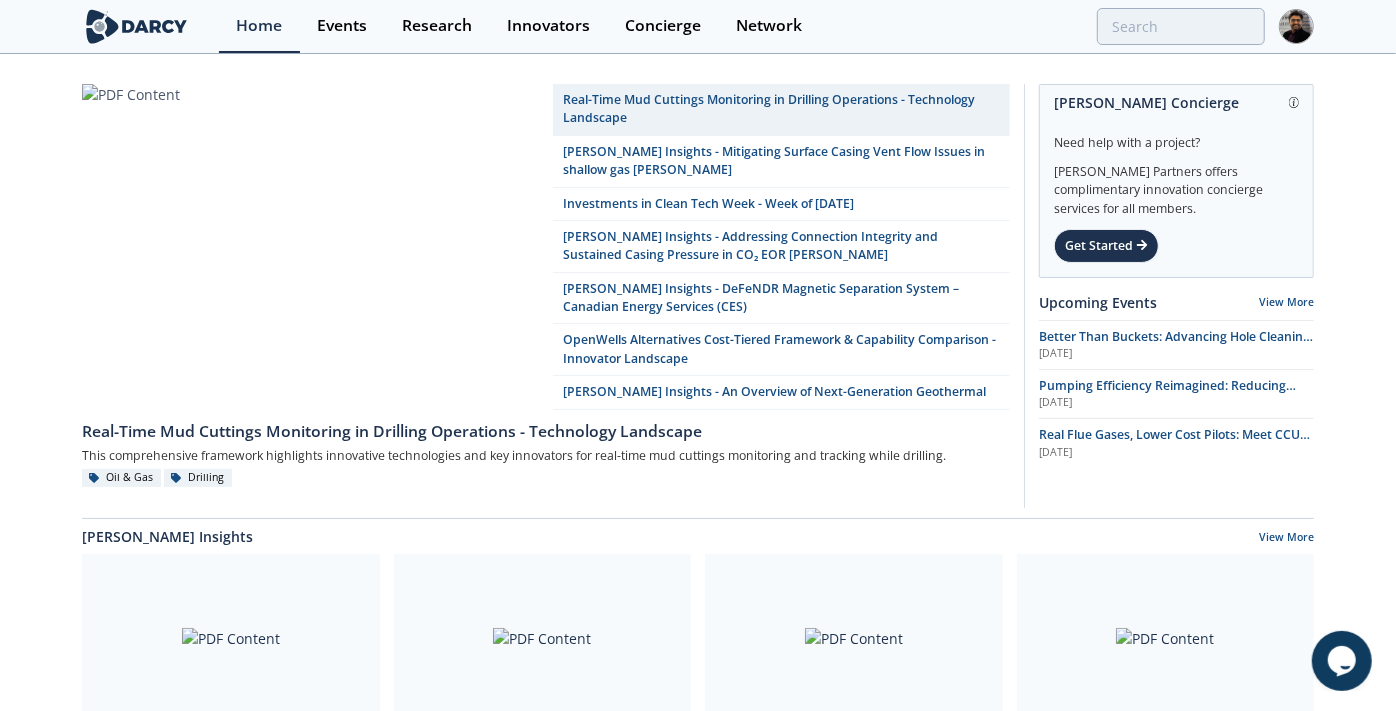 click on "Real-Time Mud Cuttings Monitoring in Drilling Operations - Technology Landscape" at bounding box center [781, 110] 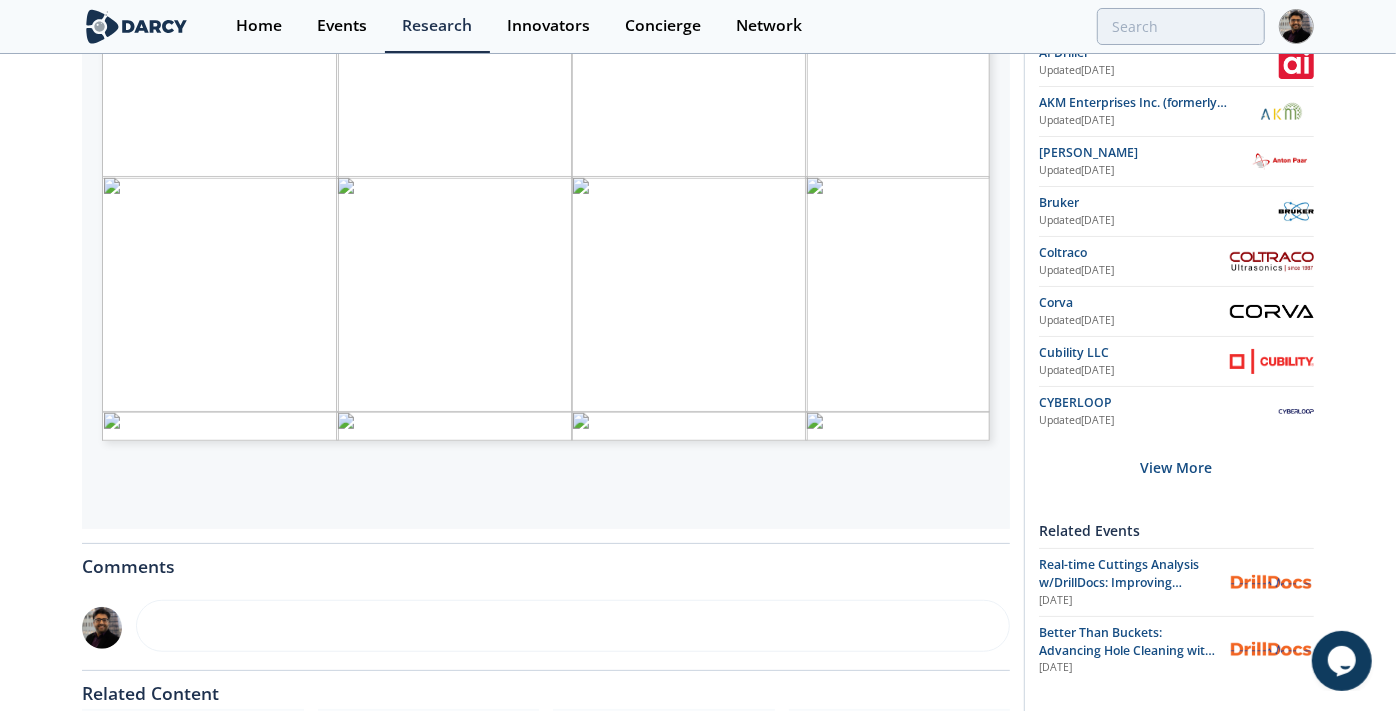 scroll, scrollTop: 555, scrollLeft: 0, axis: vertical 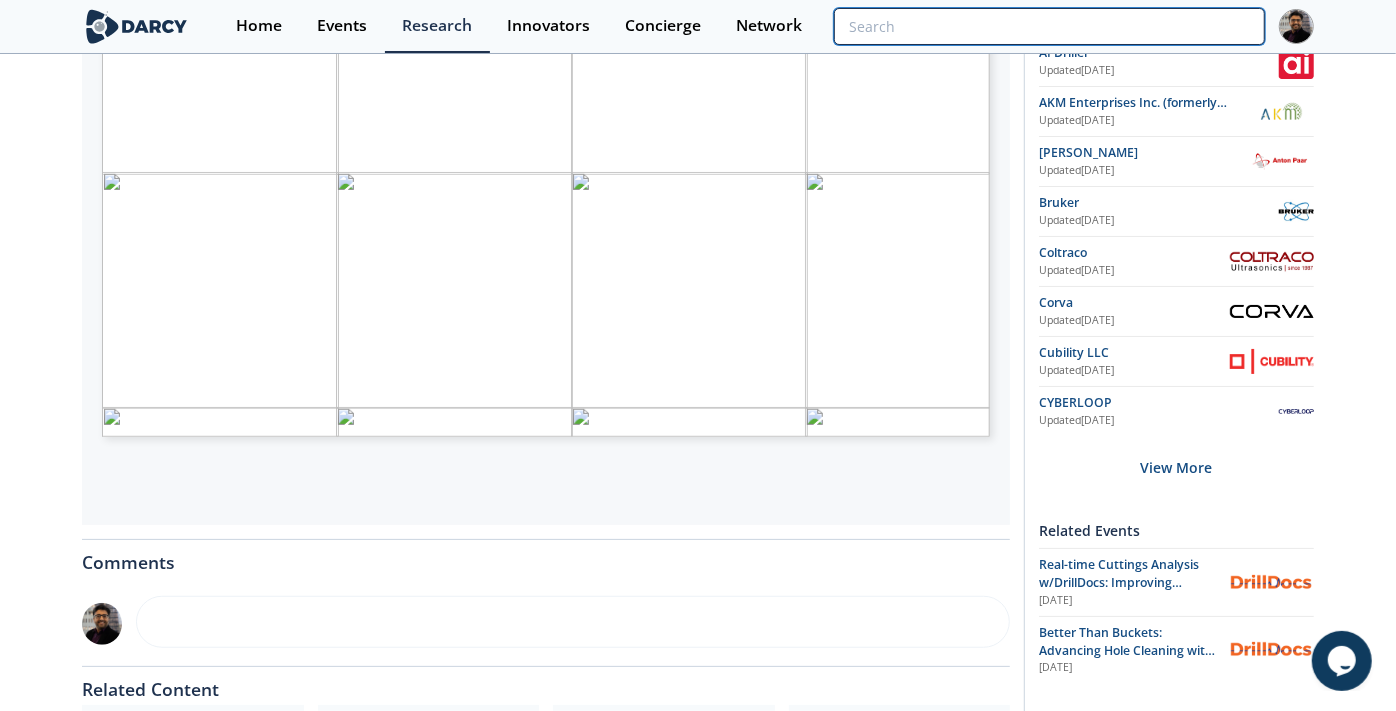 click at bounding box center [1049, 26] 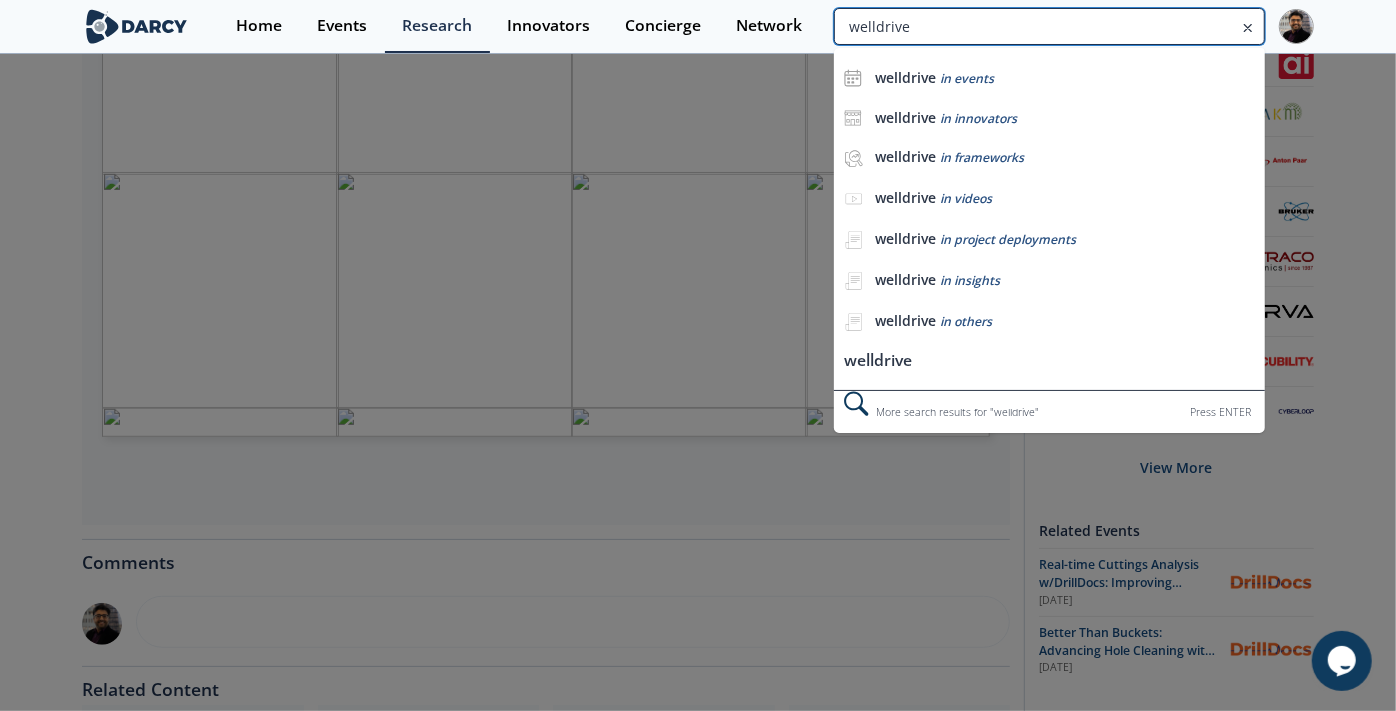 type on "welldrive" 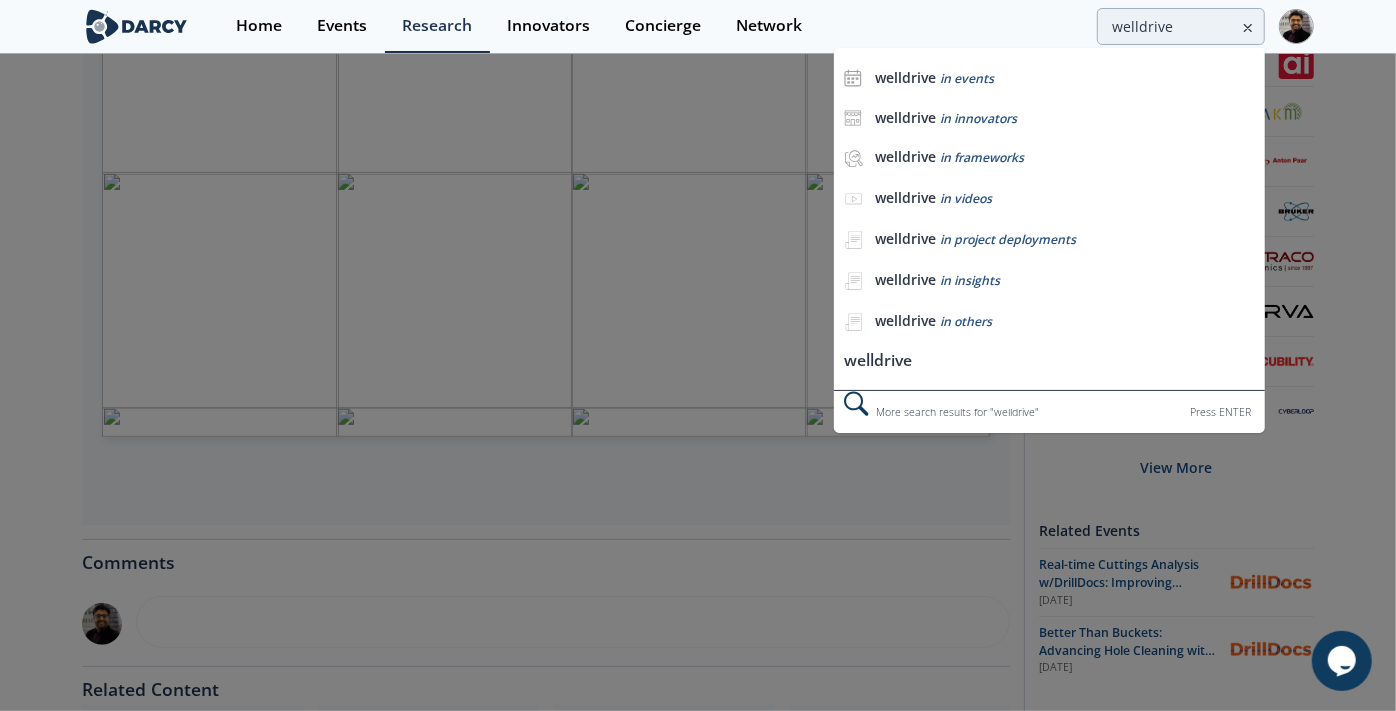 scroll, scrollTop: 0, scrollLeft: 0, axis: both 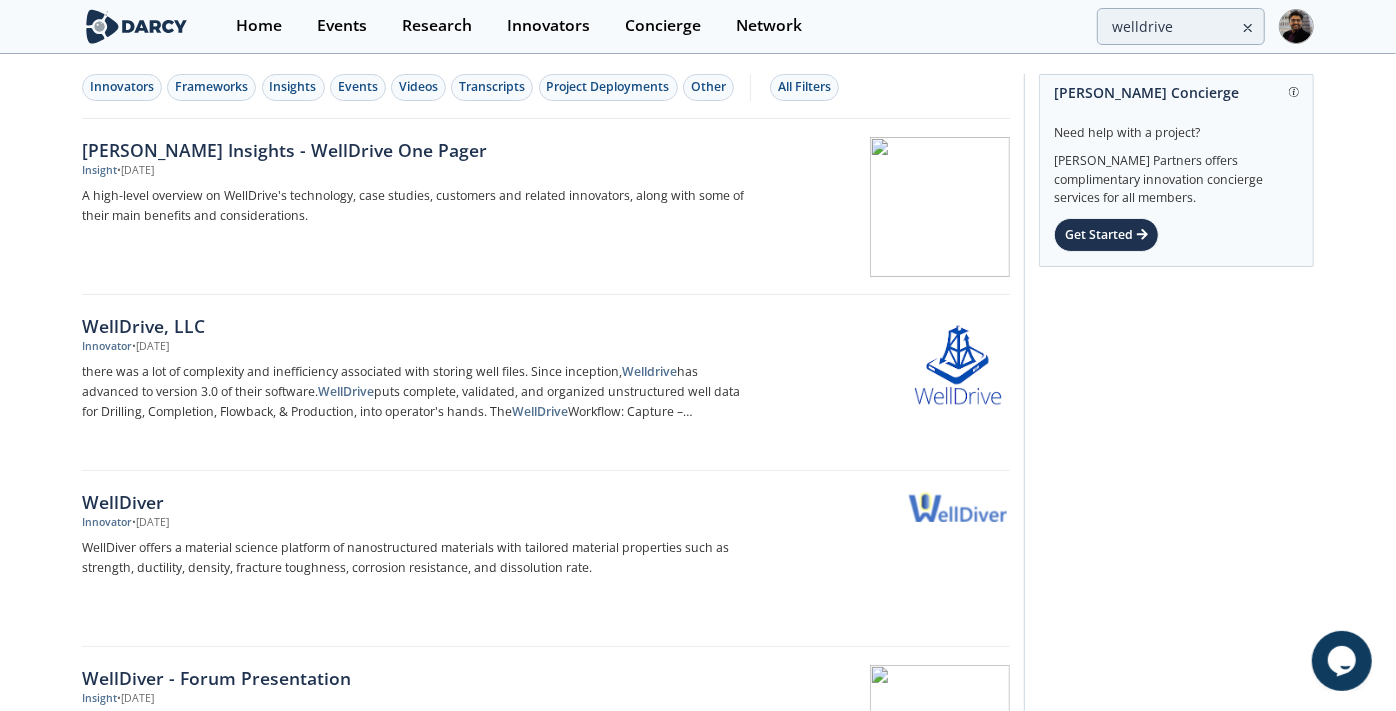click on "Insight
•  Jul 24, 2025" at bounding box center (413, 171) 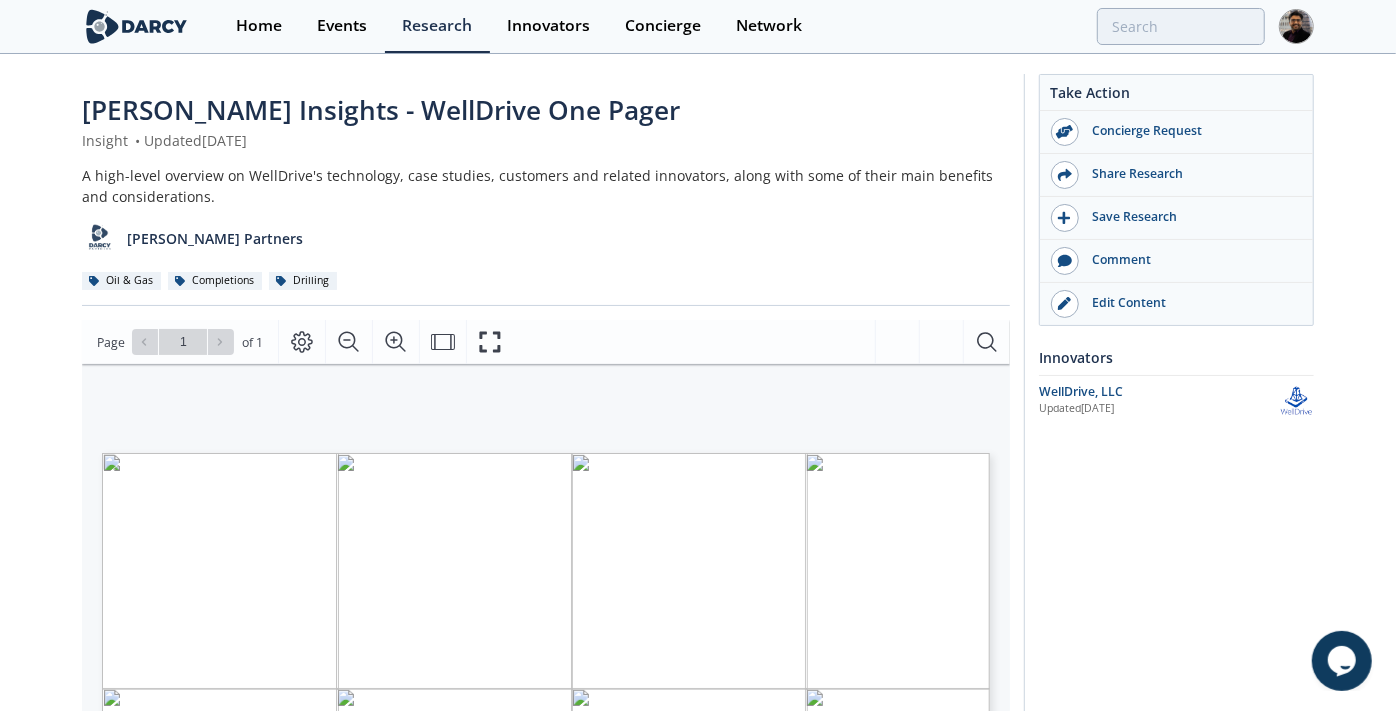 click on "[PERSON_NAME] Partners" at bounding box center [546, 231] 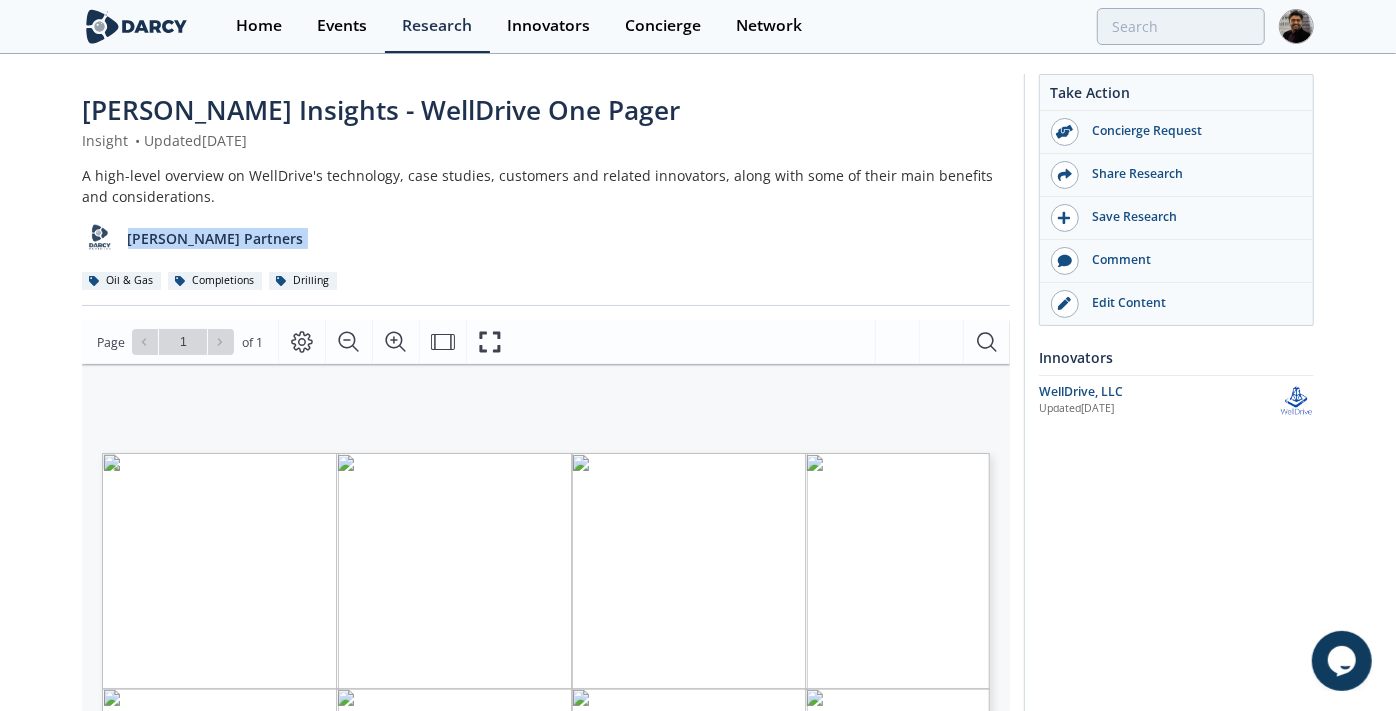 click on "[PERSON_NAME] Partners" at bounding box center (546, 231) 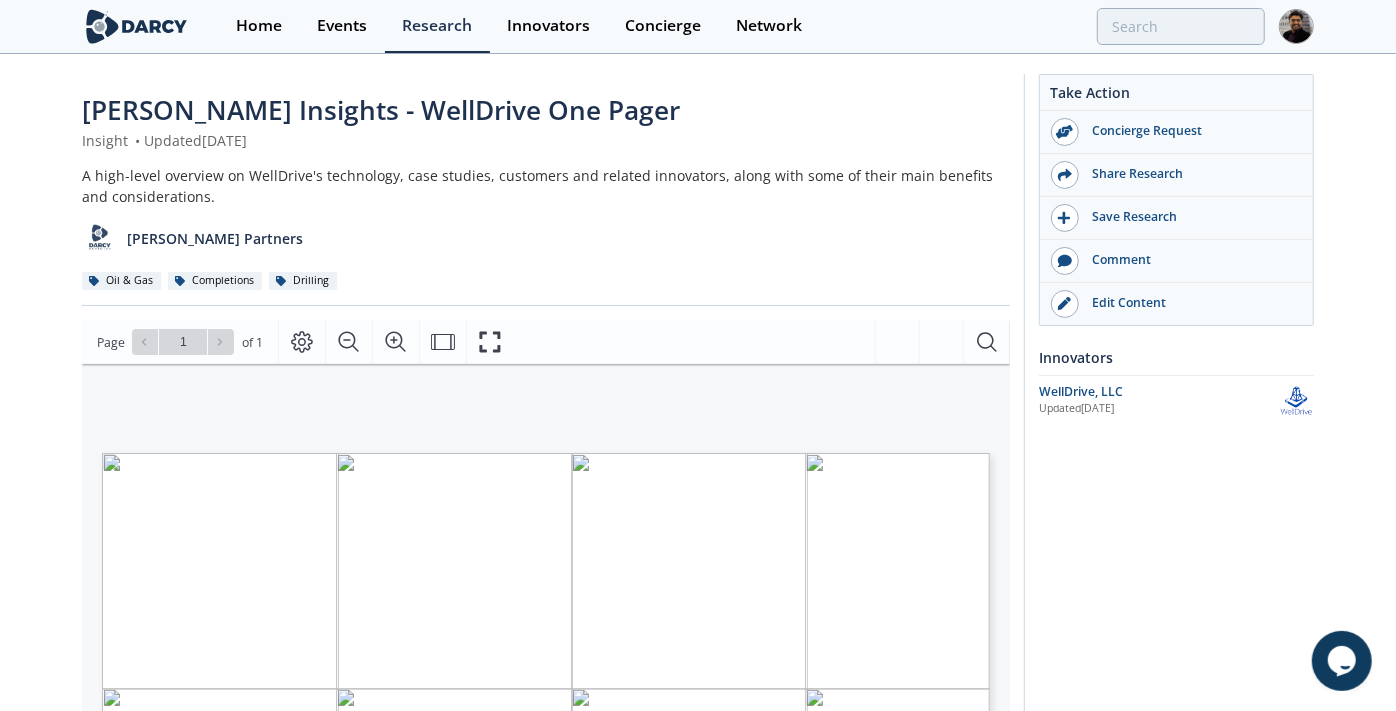 click on "Darcy Insights - WellDrive One Pager
Insight
•
Updated  July 24, 2025
A high-level overview on WellDrive's technology, case studies, customers and related innovators, along with some of their main benefits and considerations.
Darcy Partners
Oil & Gas
Completions
Drilling" at bounding box center (546, 198) 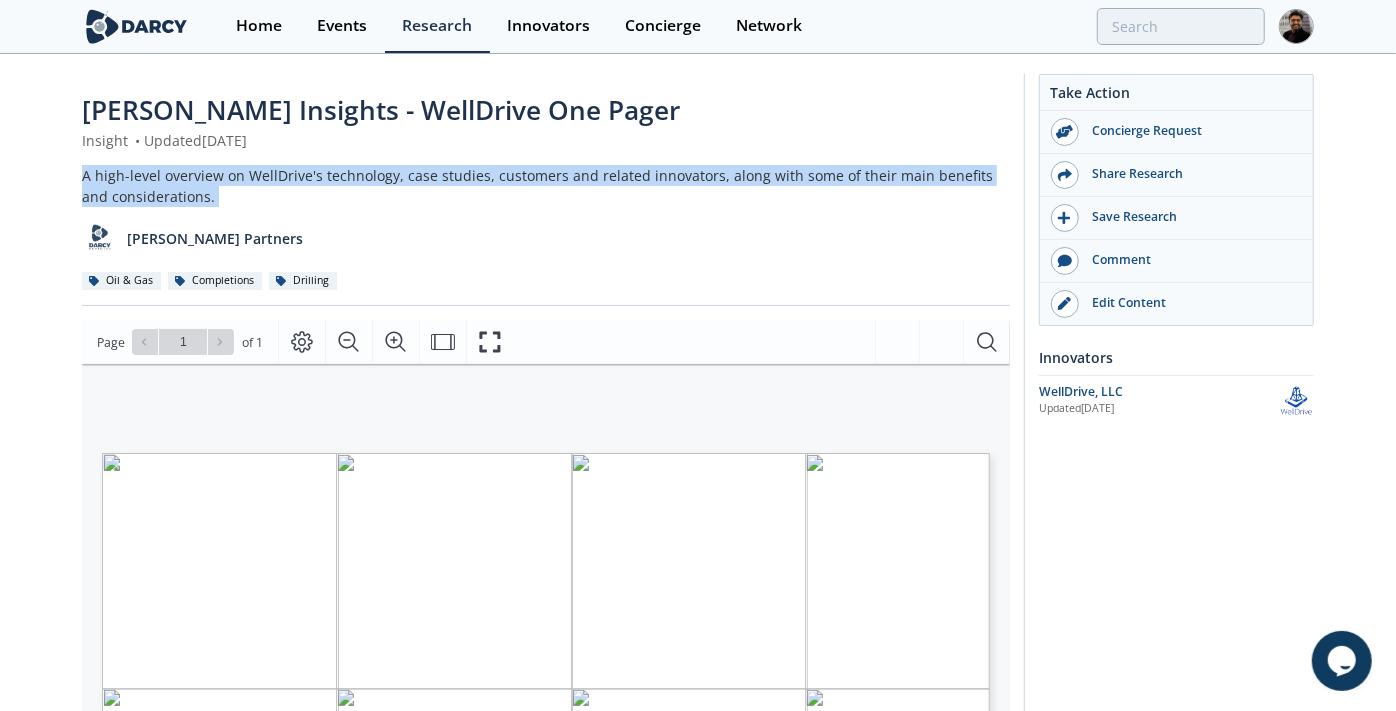 click on "Darcy Insights - WellDrive One Pager
Insight
•
Updated  July 24, 2025
A high-level overview on WellDrive's technology, case studies, customers and related innovators, along with some of their main benefits and considerations.
Darcy Partners
Oil & Gas
Completions
Drilling" at bounding box center [546, 198] 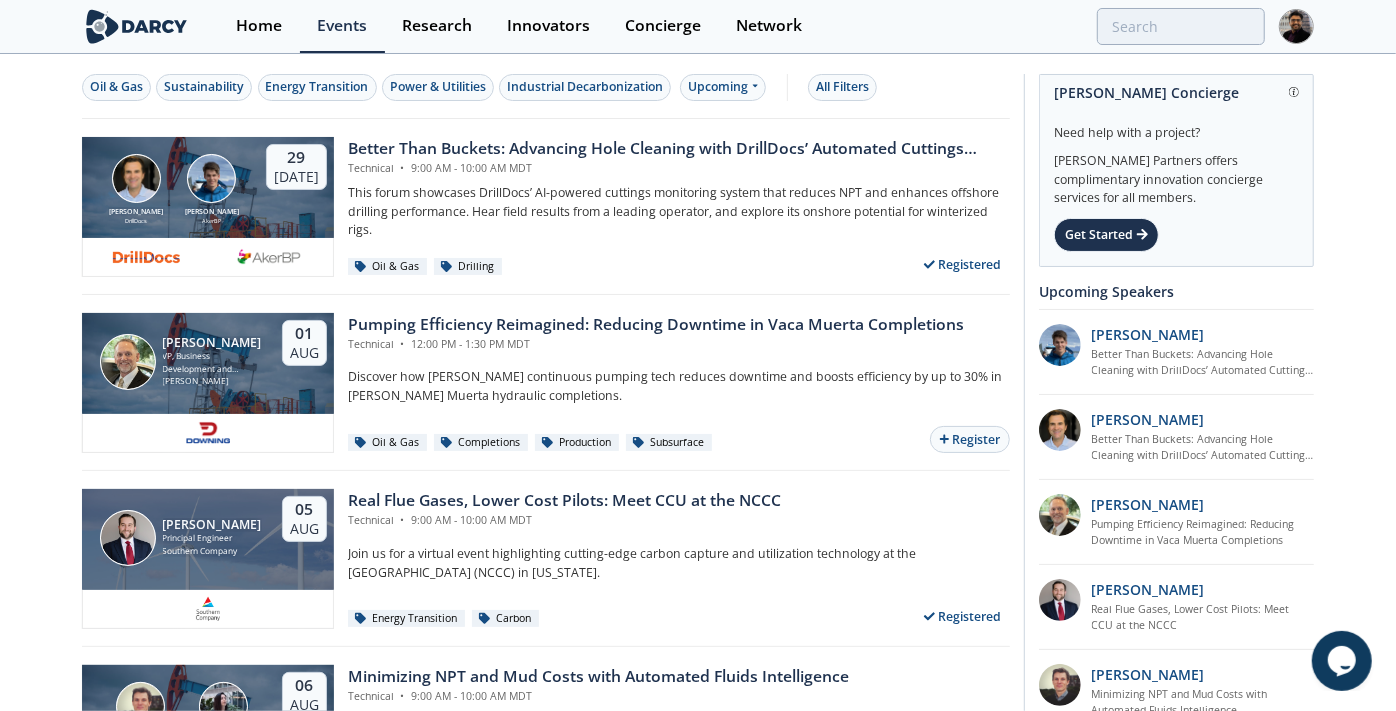 click on "This forum showcases DrillDocs’ AI-powered cuttings monitoring system that reduces NPT and enhances offshore drilling performance. Hear field results from a leading operator, and explore its onshore potential for winterized rigs." at bounding box center [679, 211] 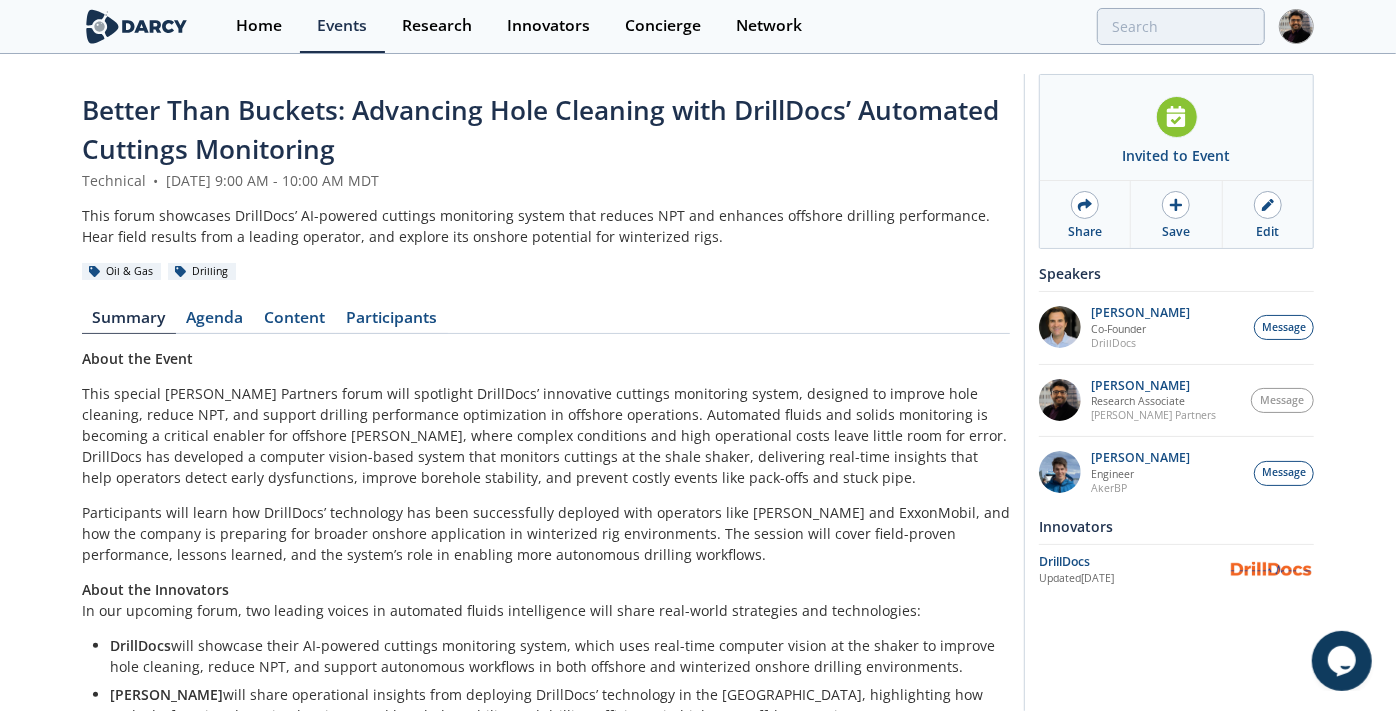 click on "Edit" at bounding box center (1267, 232) 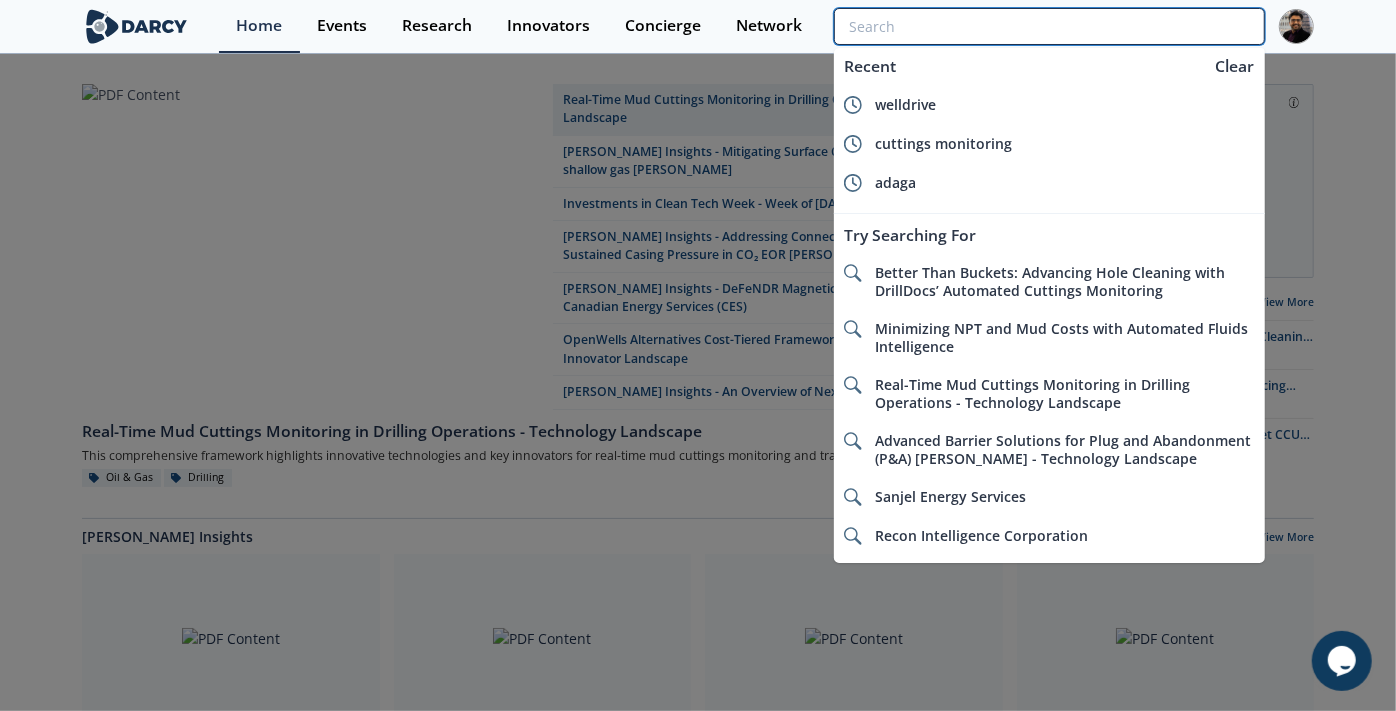 click at bounding box center (1049, 26) 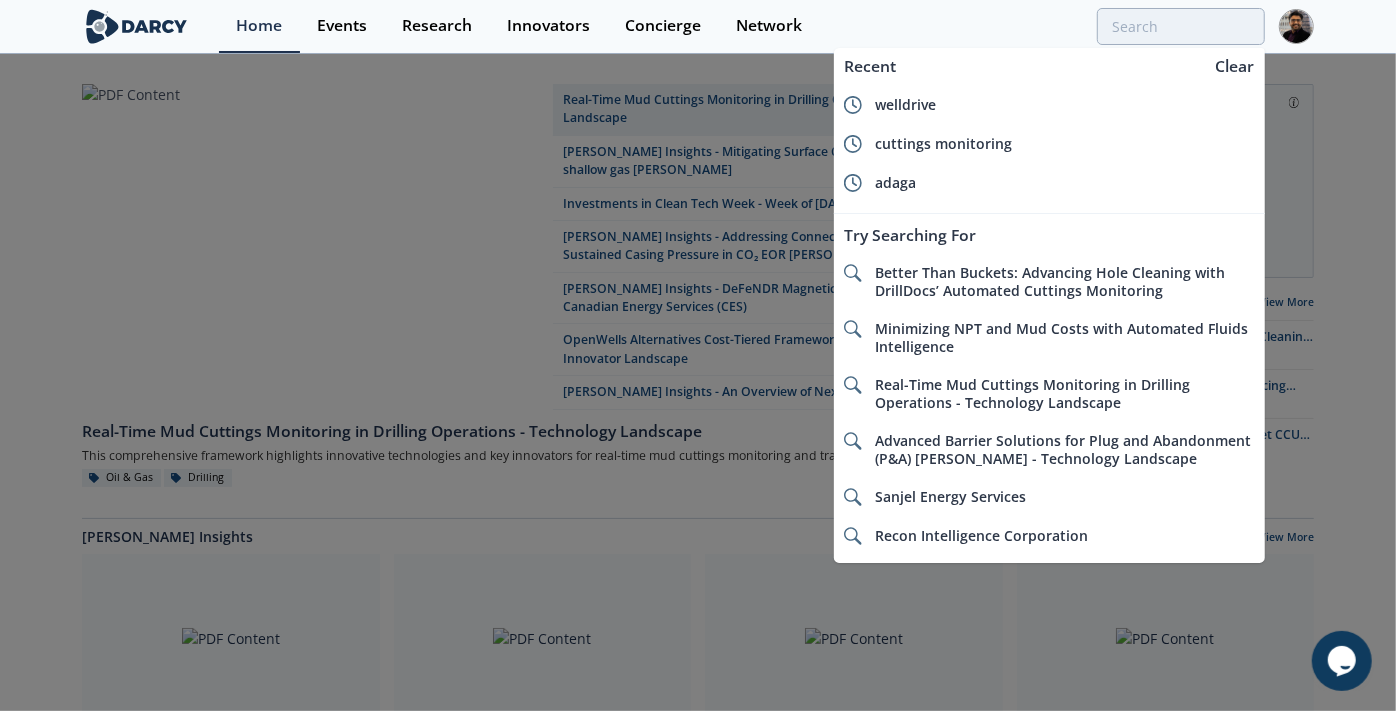 click on "welldrive" at bounding box center [905, 104] 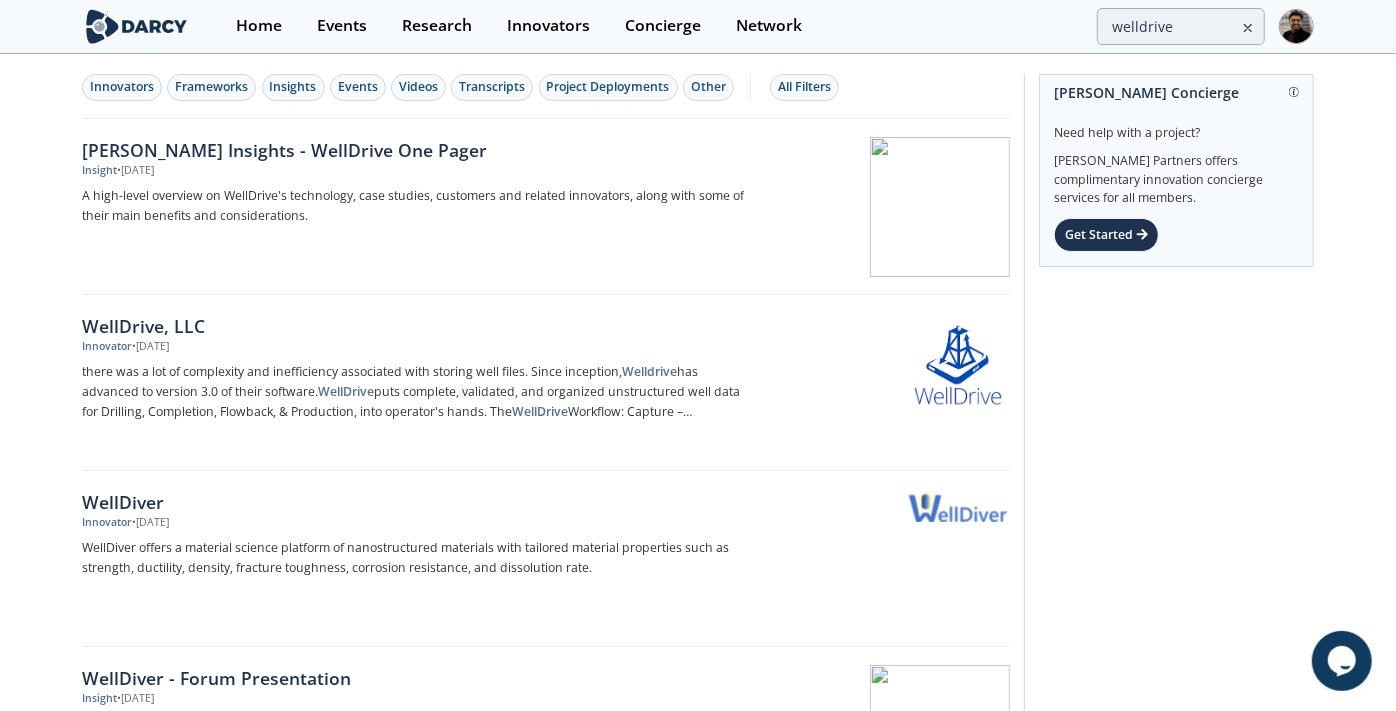 click on "Insight
•  Jul 24, 2025" at bounding box center [413, 171] 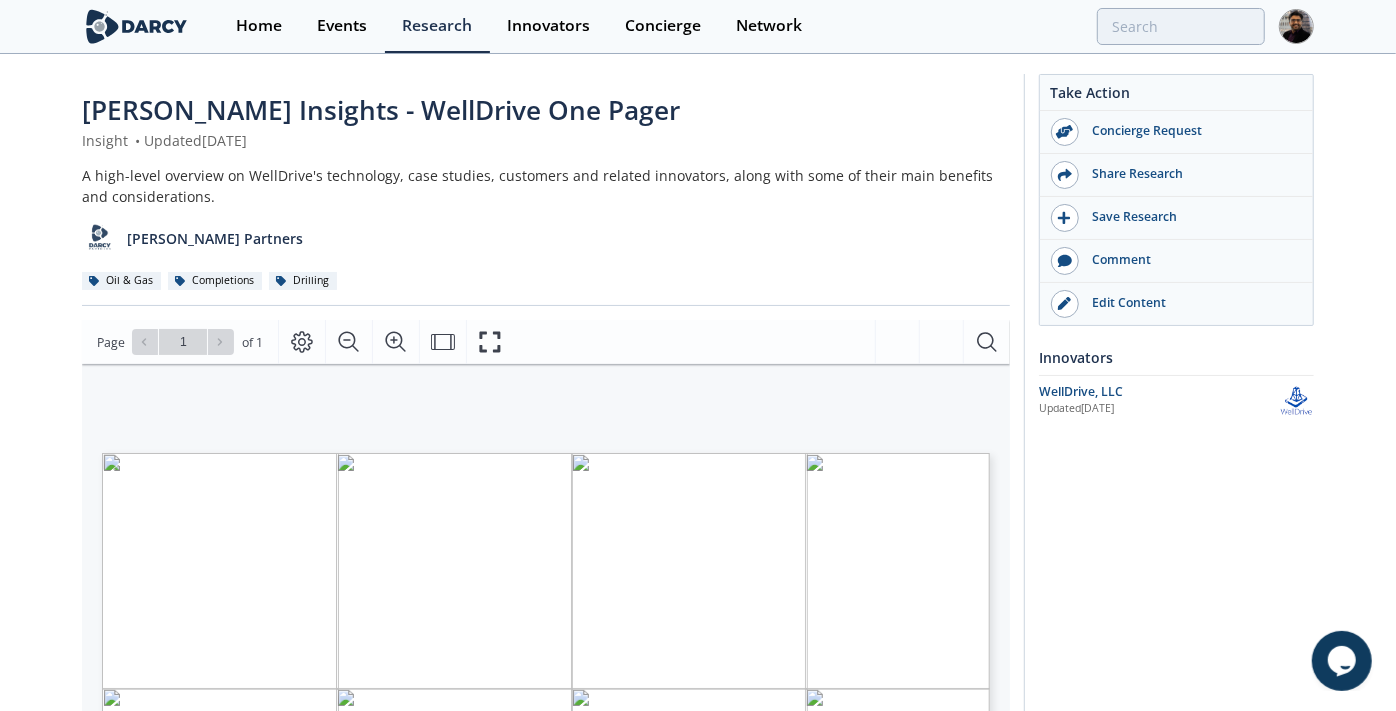 click on "Darcy Insights - WellDrive One Pager" at bounding box center [381, 110] 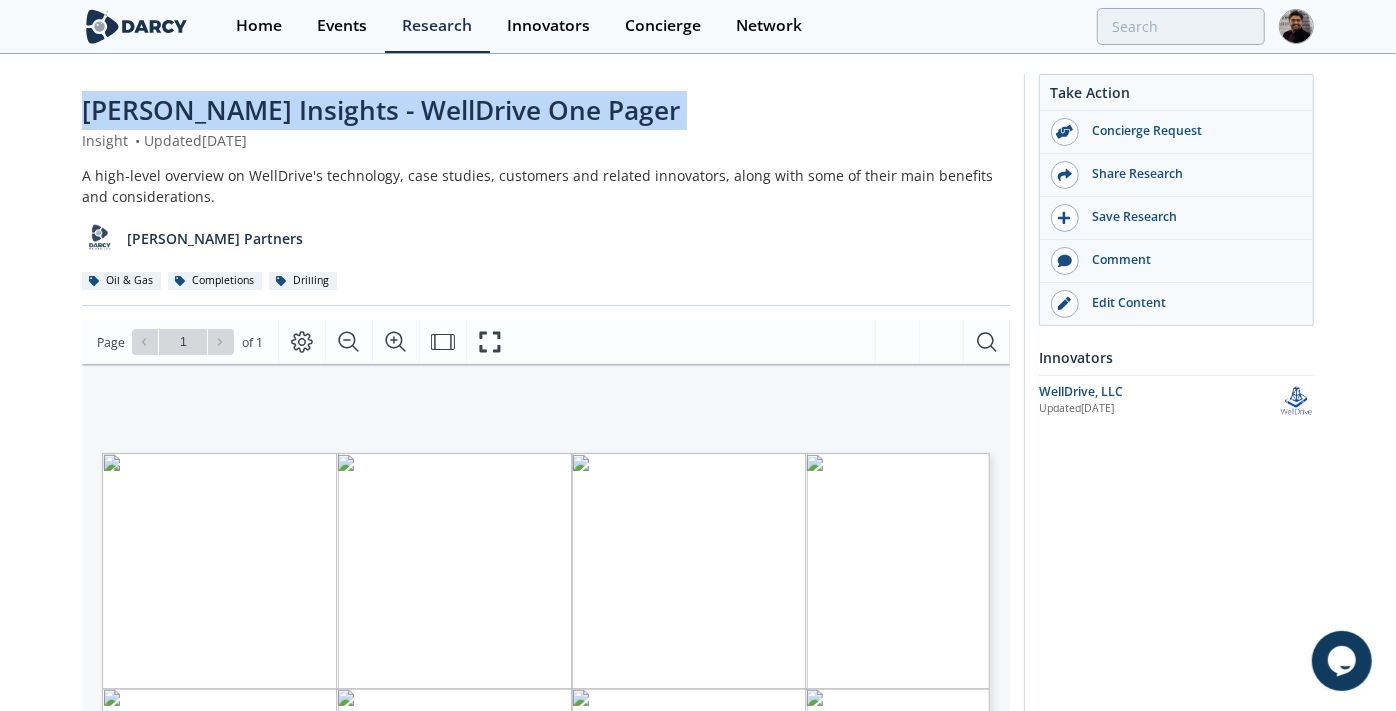 click on "Darcy Insights - WellDrive One Pager" at bounding box center (381, 110) 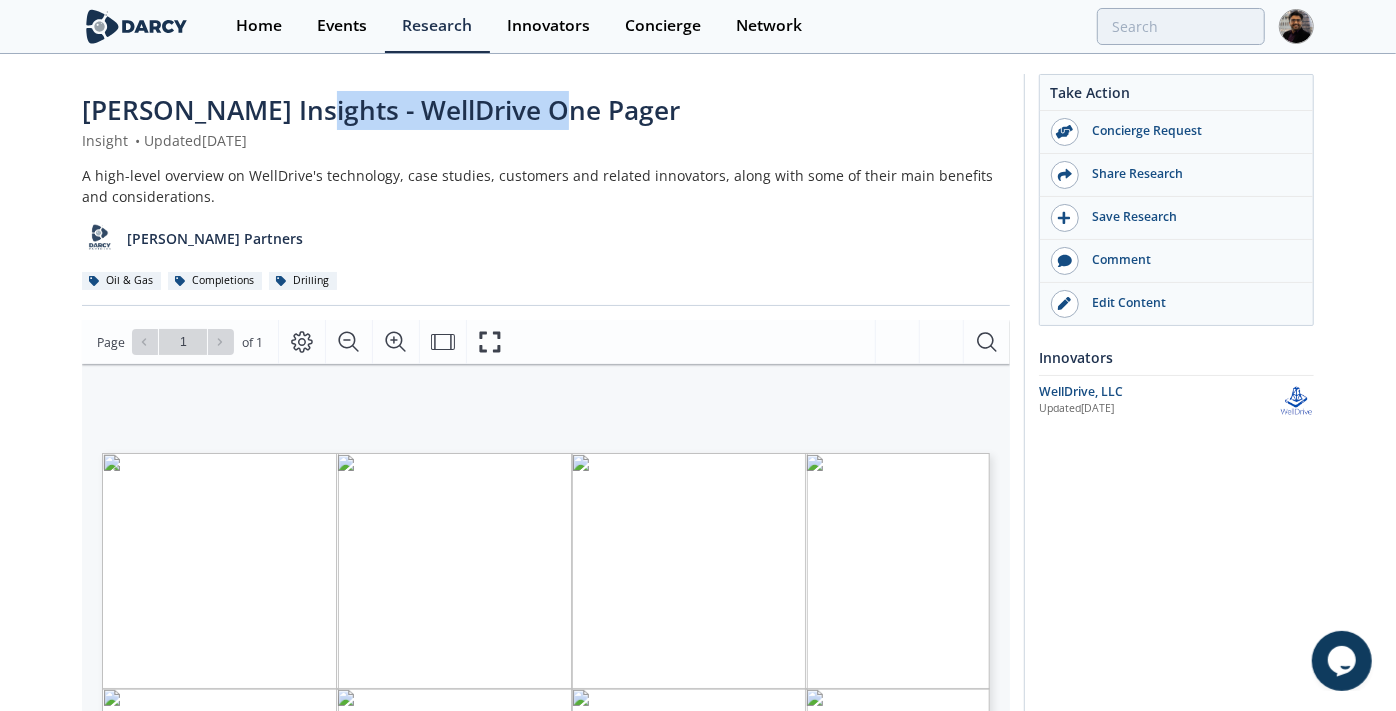 drag, startPoint x: 285, startPoint y: 111, endPoint x: 725, endPoint y: 116, distance: 440.0284 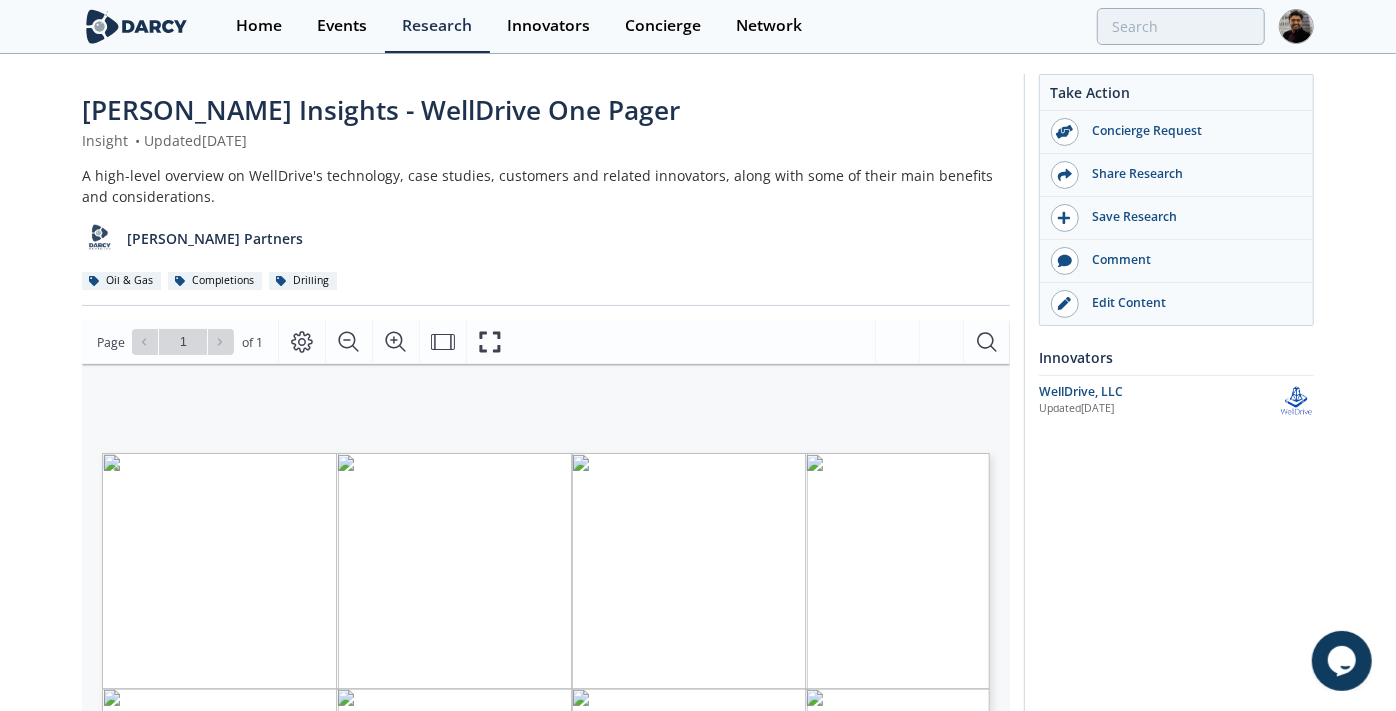click on "A high-level overview on WellDrive's technology, case studies, customers and related innovators, along with some of their main benefits and considerations." at bounding box center [546, 186] 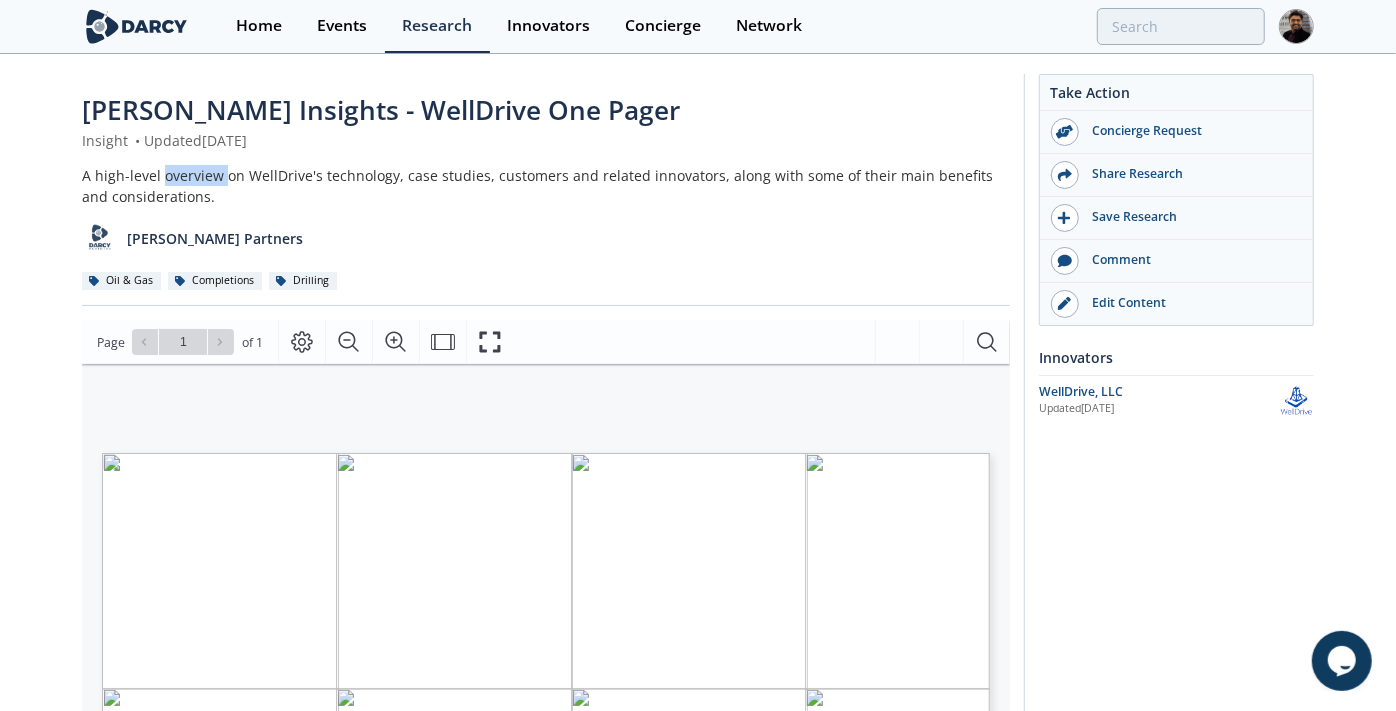 click on "A high-level overview on WellDrive's technology, case studies, customers and related innovators, along with some of their main benefits and considerations." at bounding box center (546, 186) 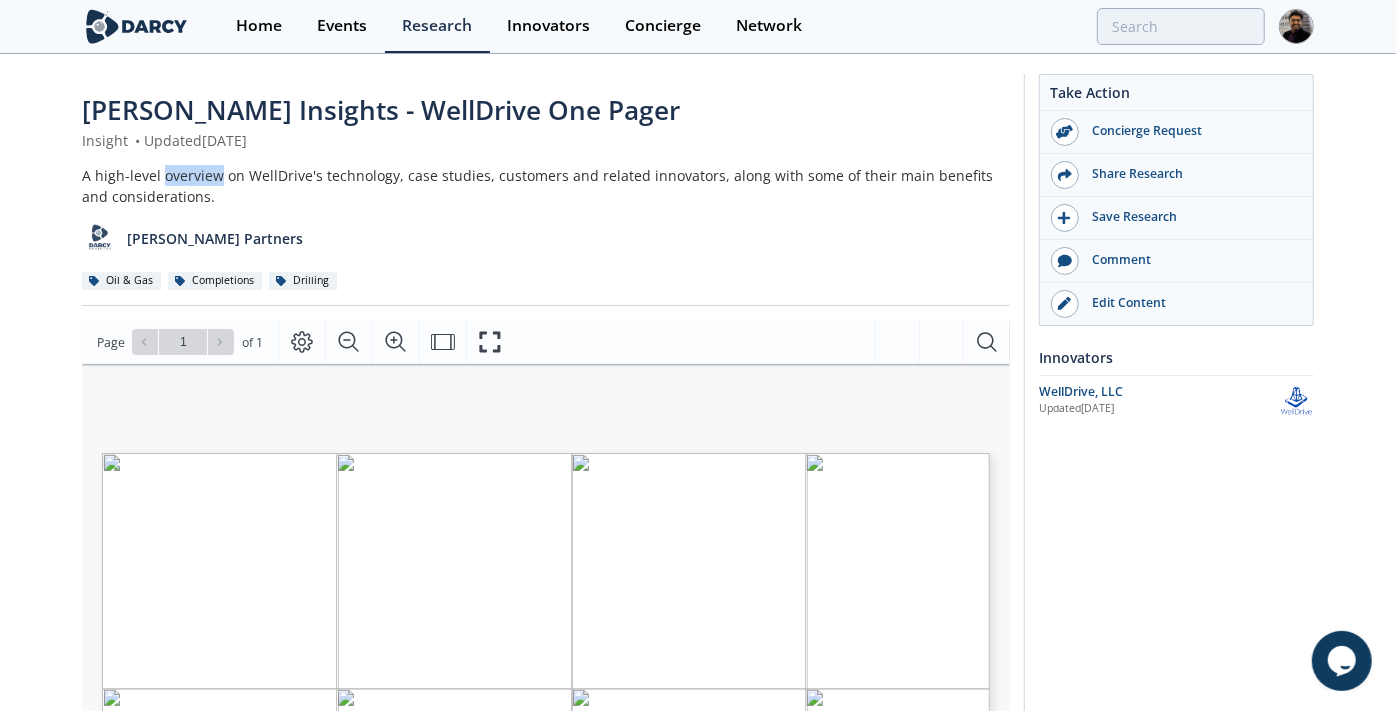 click on "A high-level overview on WellDrive's technology, case studies, customers and related innovators, along with some of their main benefits and considerations." at bounding box center [546, 186] 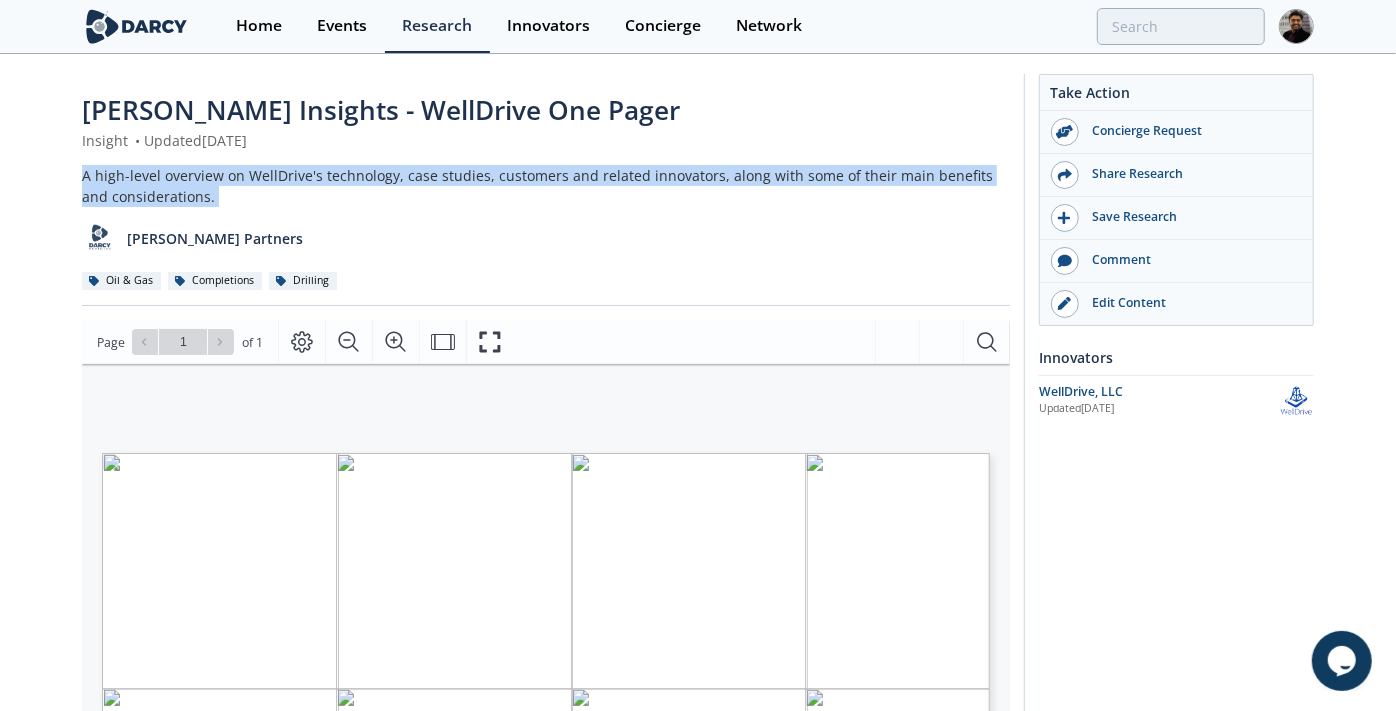 click on "A high-level overview on WellDrive's technology, case studies, customers and related innovators, along with some of their main benefits and considerations." at bounding box center [546, 186] 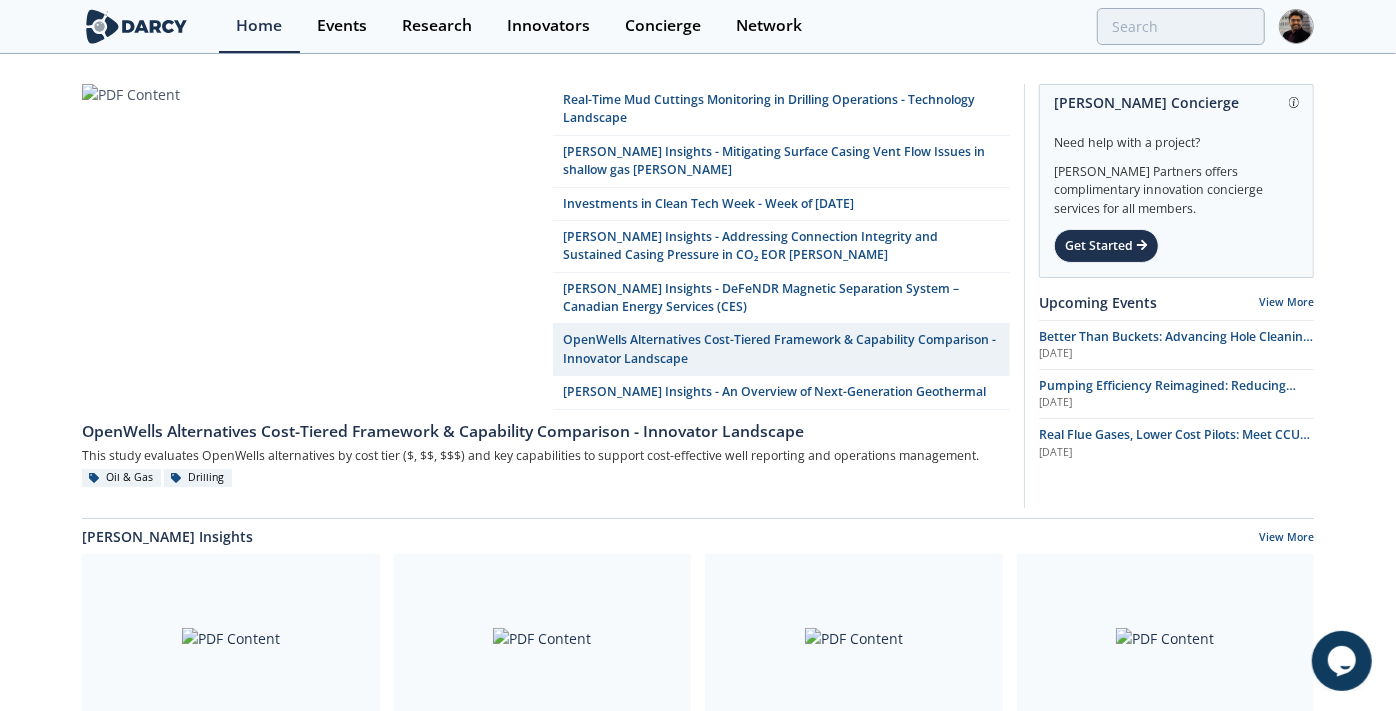 click on "Events" at bounding box center (342, 26) 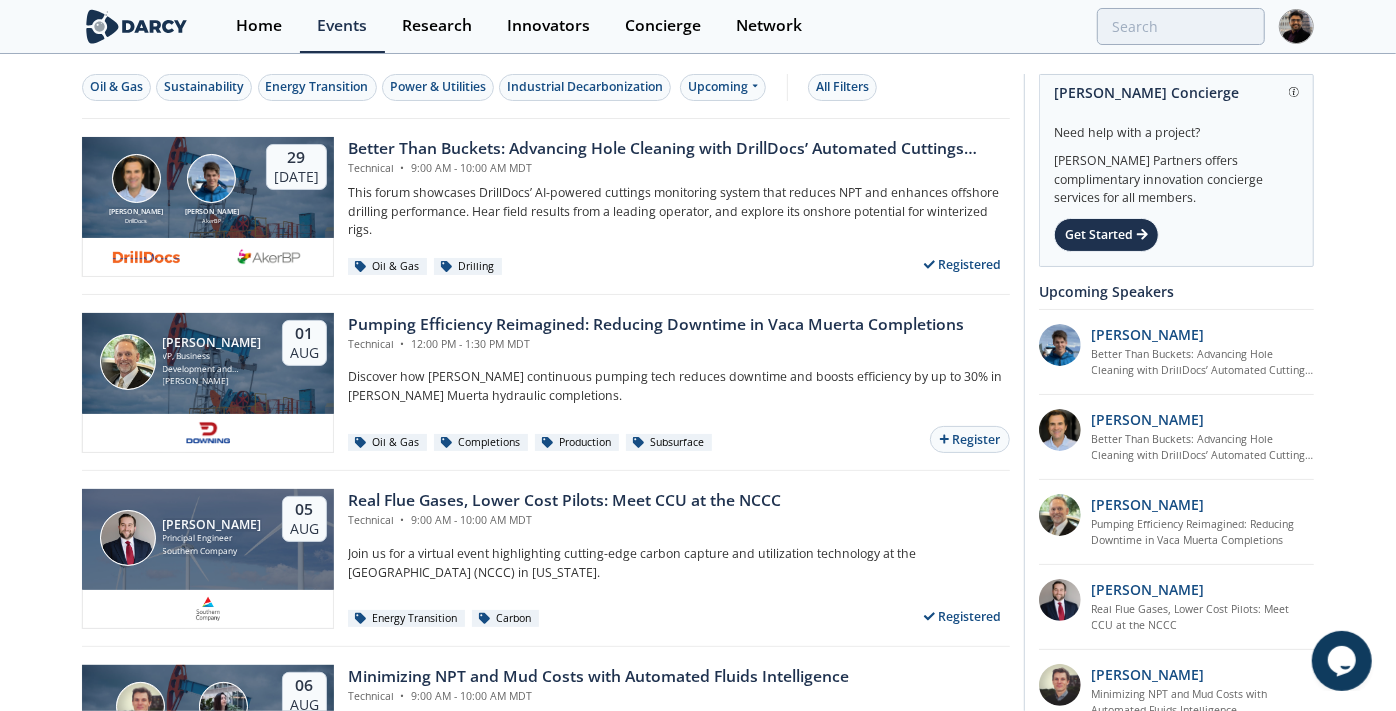 click on "AkerBP" at bounding box center [211, 221] 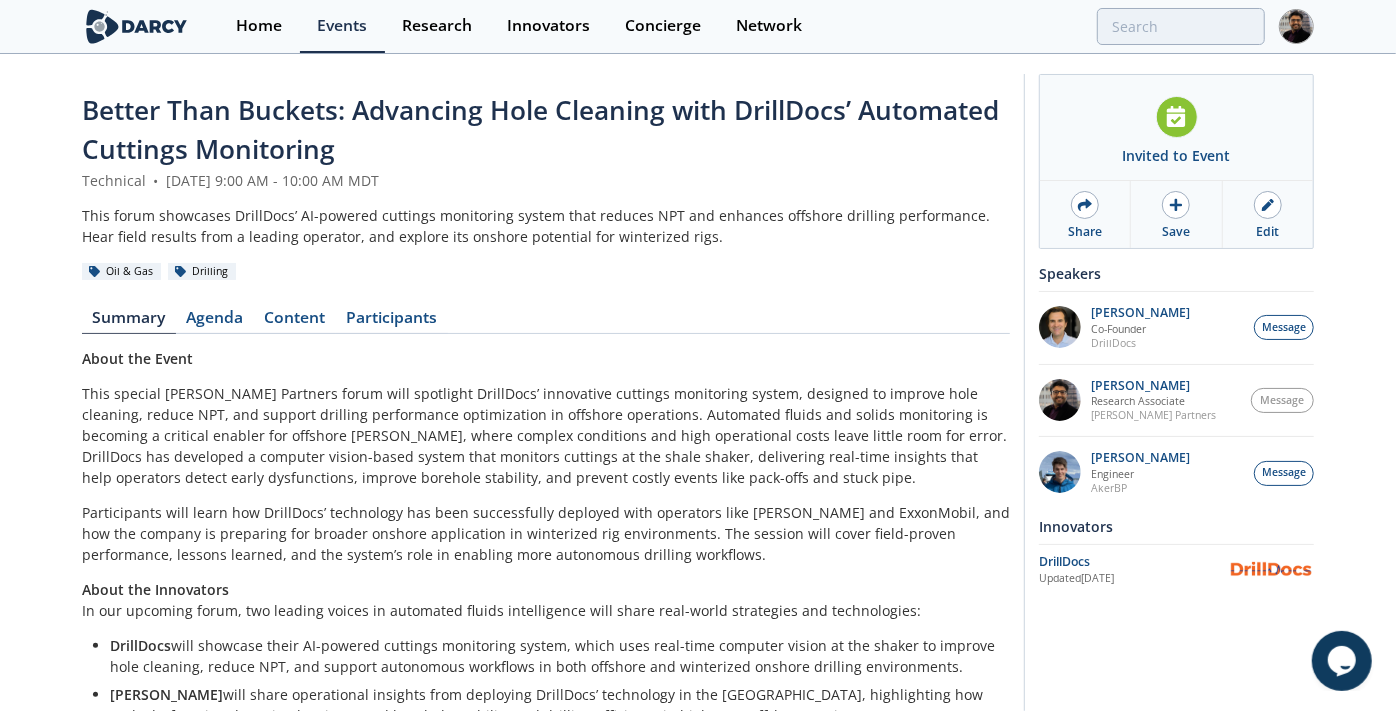 click on "Content" at bounding box center [295, 322] 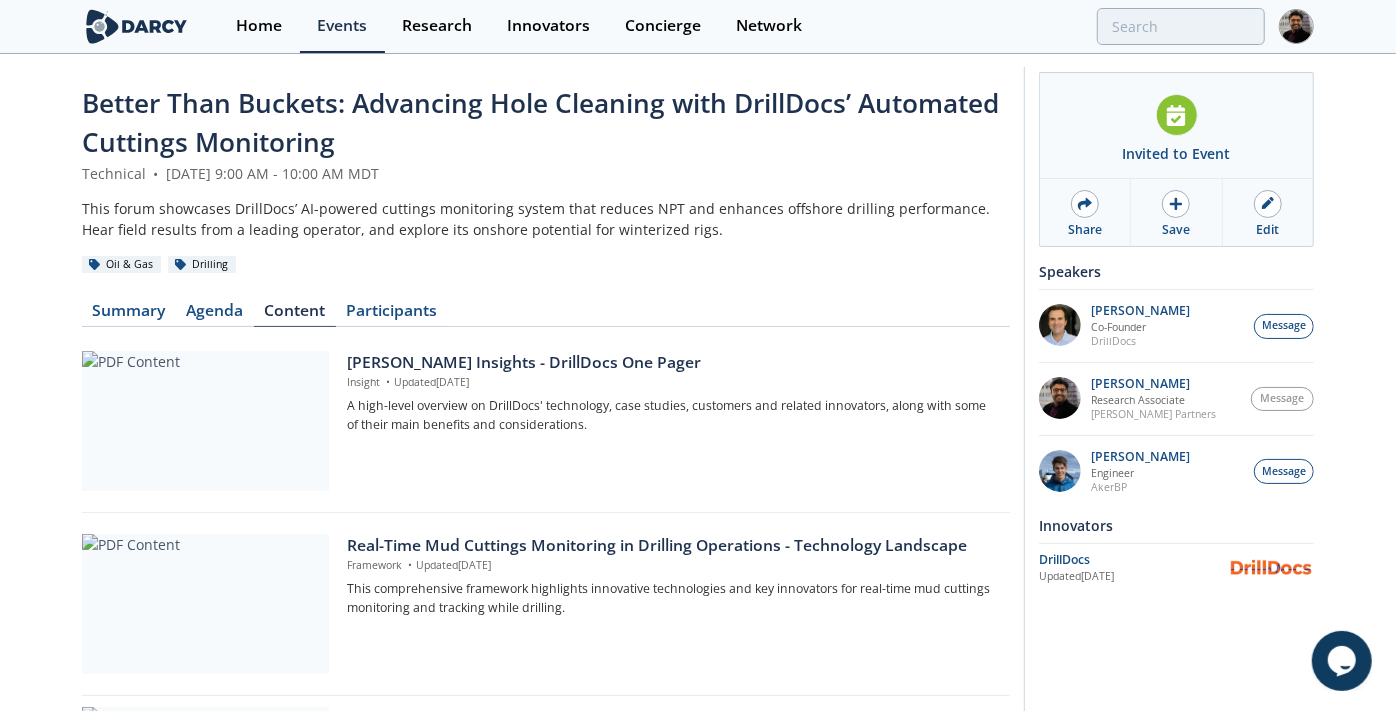 scroll, scrollTop: 0, scrollLeft: 0, axis: both 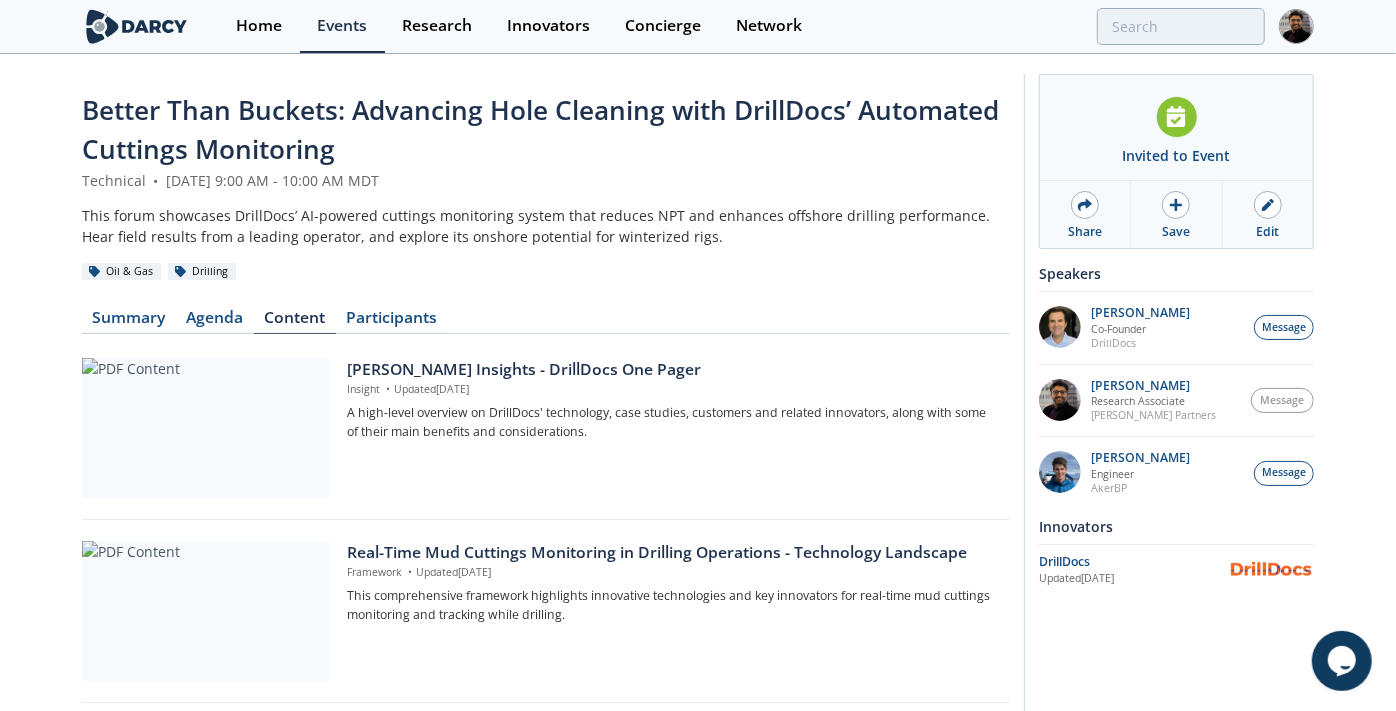 click on "Edit" at bounding box center (1267, 232) 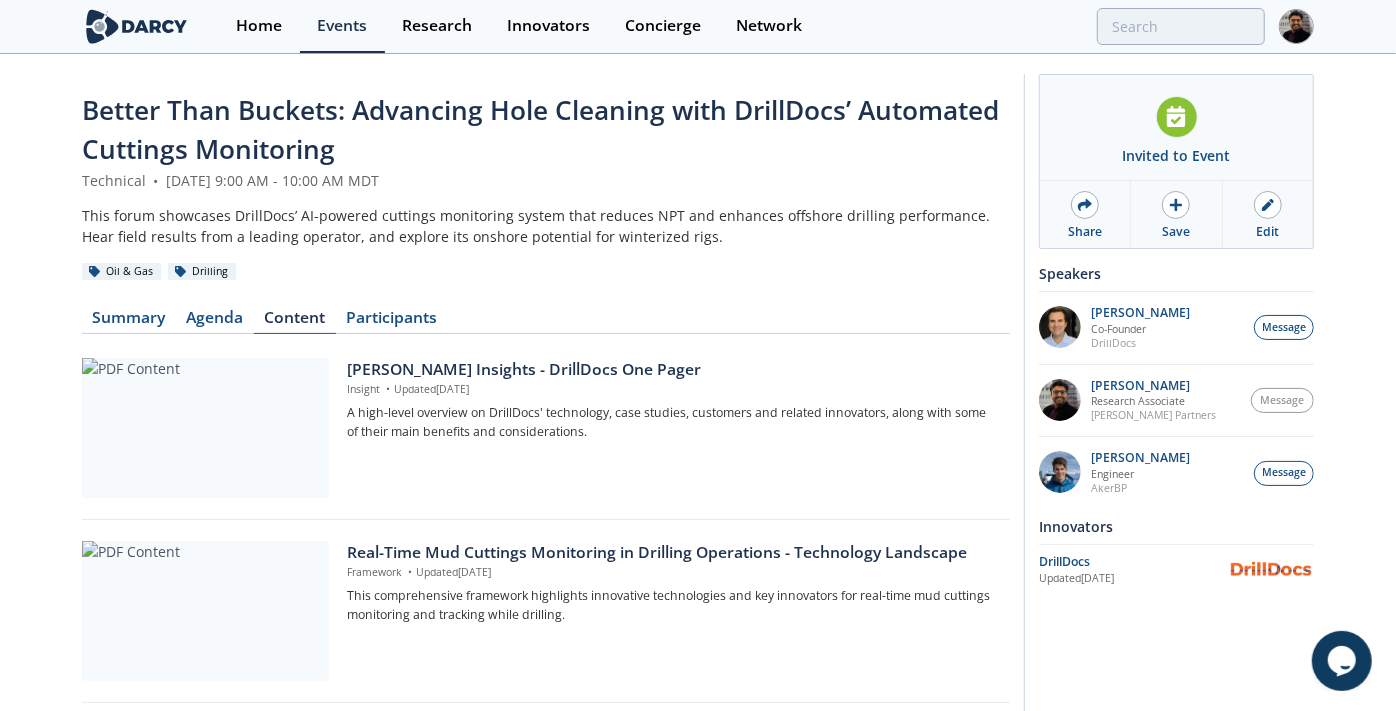 click on "Edit" at bounding box center [1268, 214] 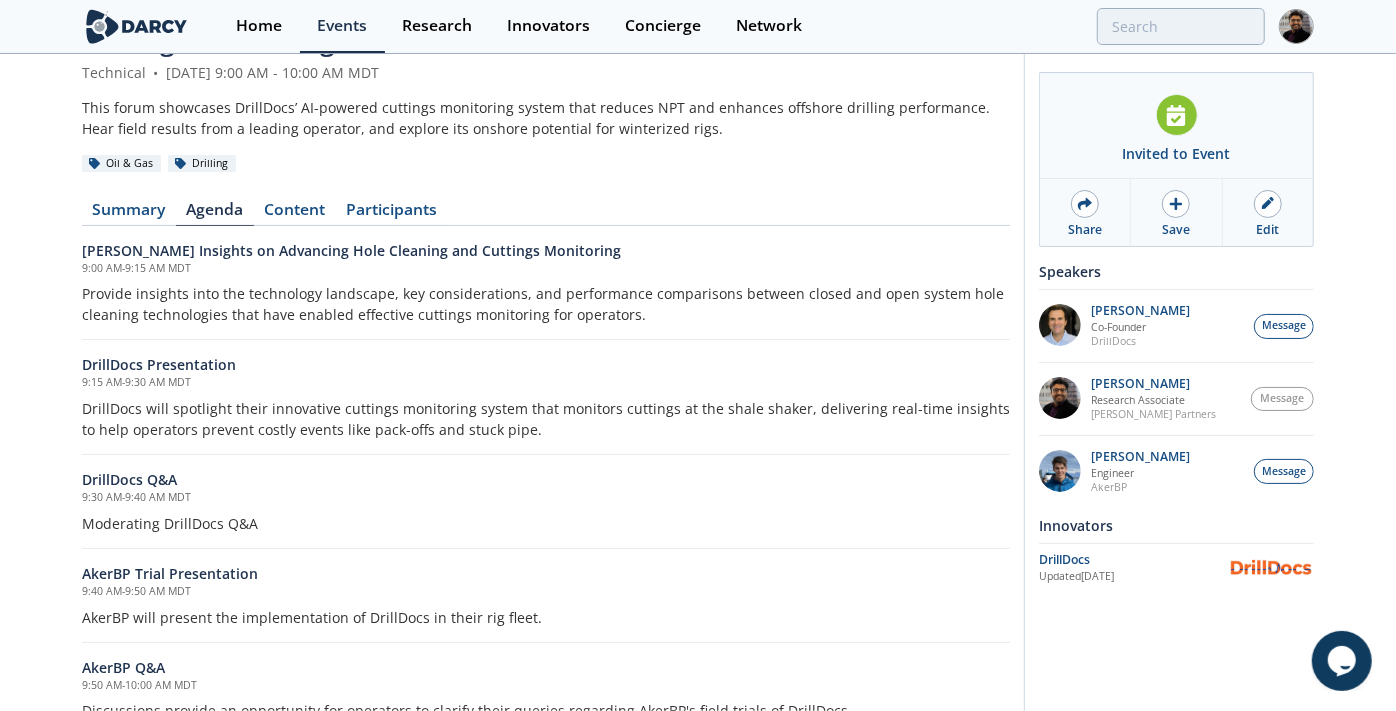 scroll, scrollTop: 111, scrollLeft: 0, axis: vertical 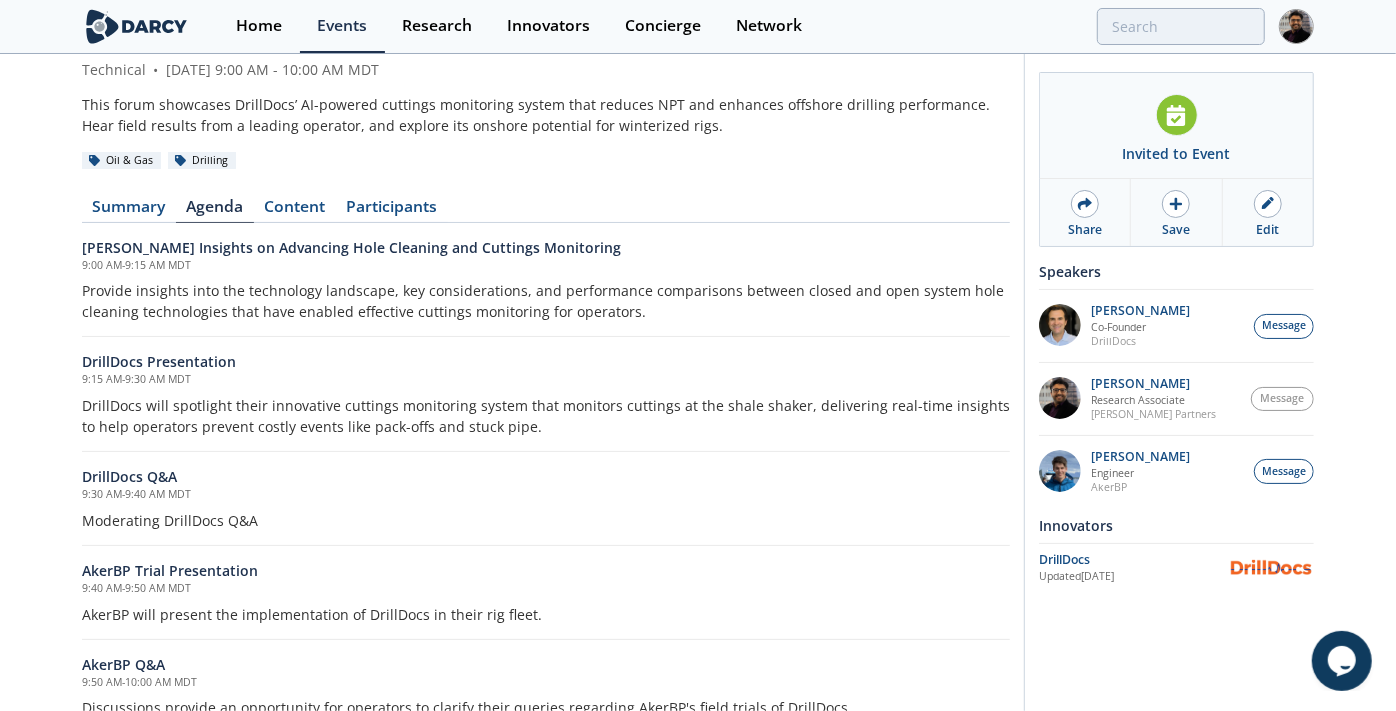 click on "DrillDocs will spotlight their innovative cuttings monitoring system that monitors cuttings at the shale shaker, delivering real-time insights to help operators prevent costly events like pack-offs and stuck pipe." at bounding box center [546, 416] 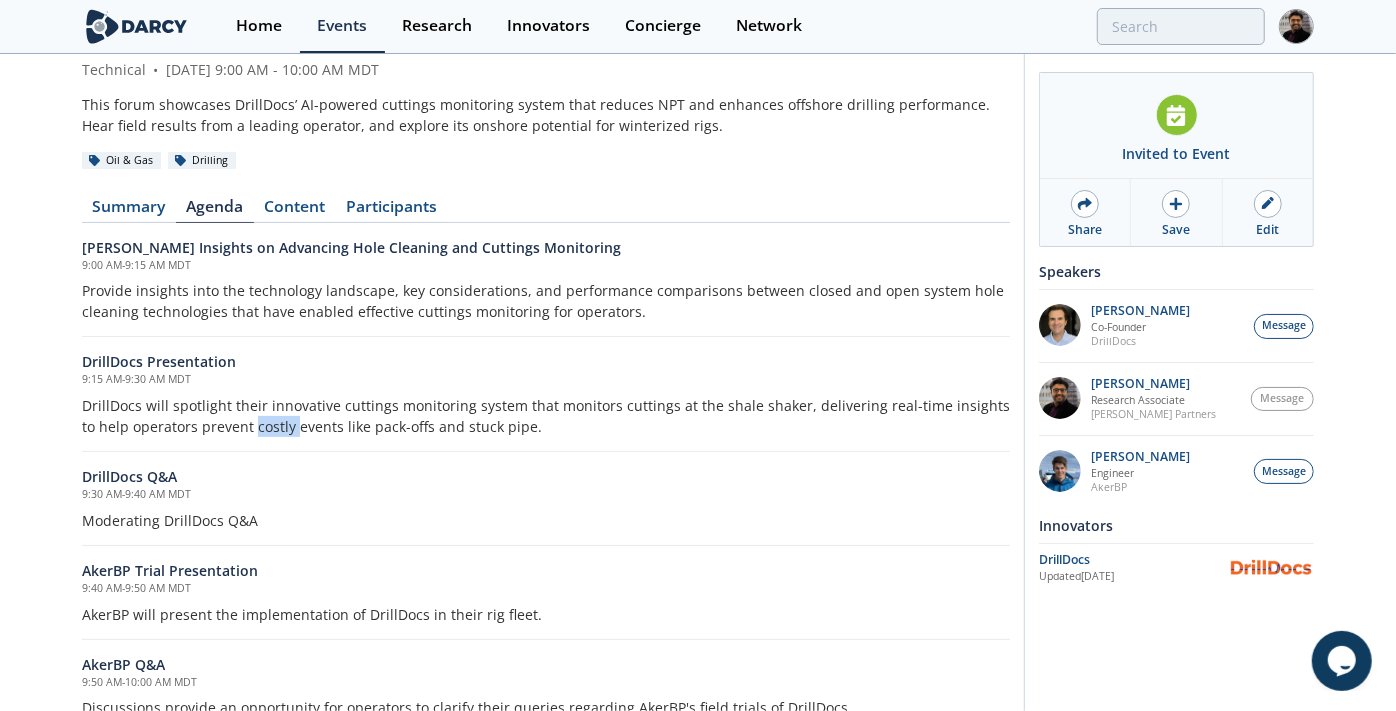 click on "DrillDocs will spotlight their innovative cuttings monitoring system that monitors cuttings at the shale shaker, delivering real-time insights to help operators prevent costly events like pack-offs and stuck pipe." at bounding box center (546, 416) 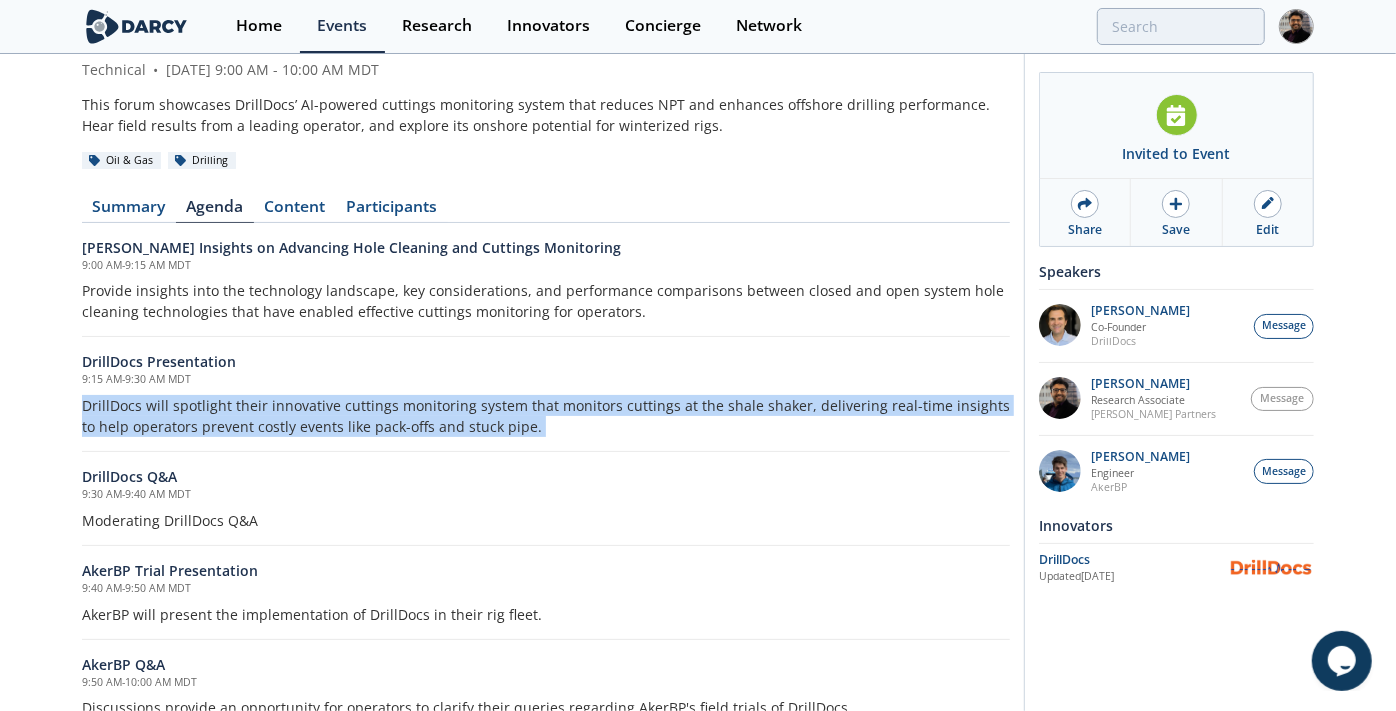 copy on "DrillDocs will spotlight their innovative cuttings monitoring system that monitors cuttings at the shale shaker, delivering real-time insights to help operators prevent costly events like pack-offs and stuck pipe." 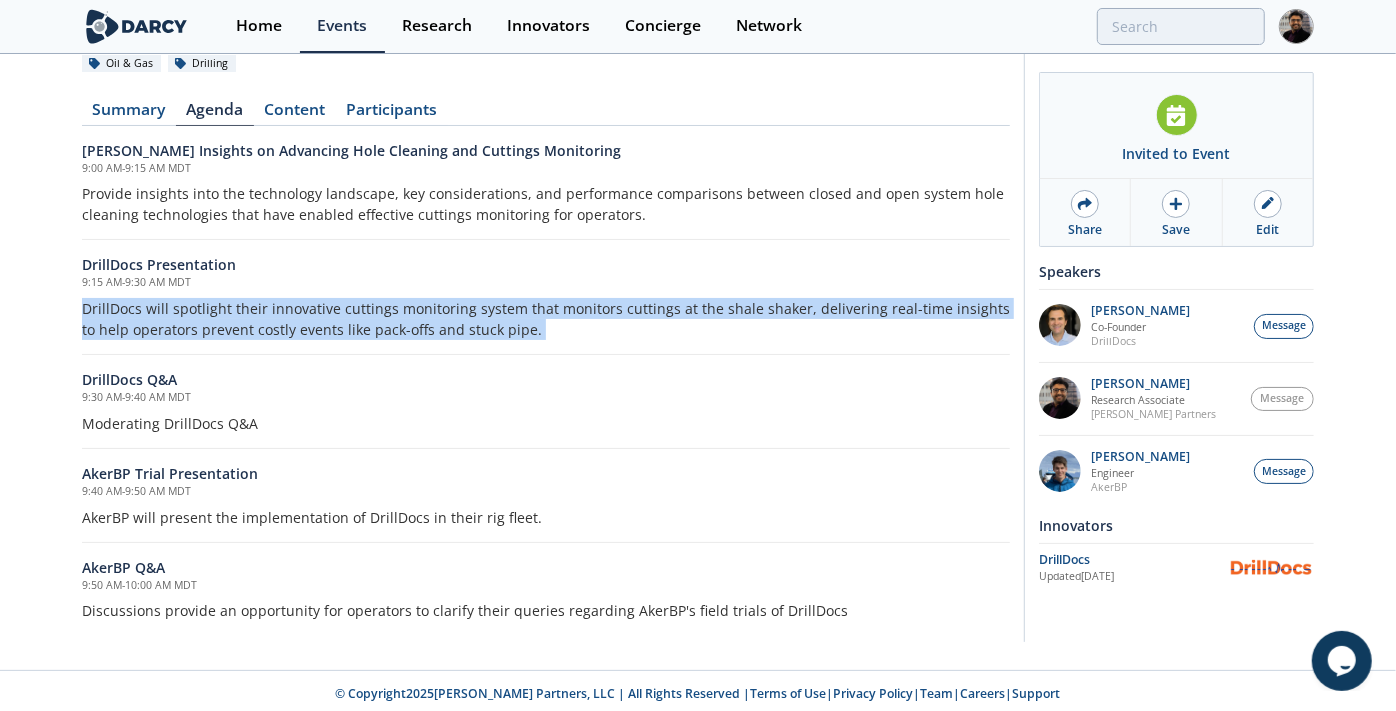 scroll, scrollTop: 212, scrollLeft: 0, axis: vertical 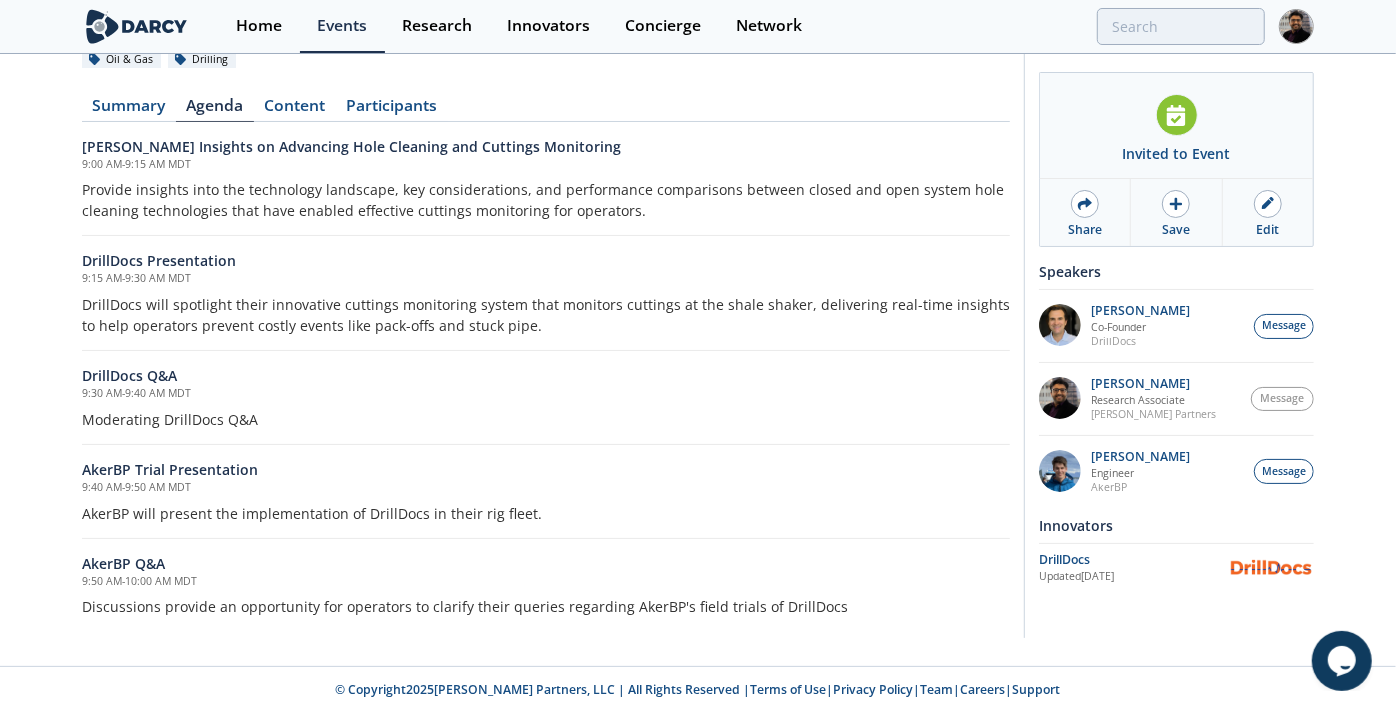 click on "AkerBP will present the implementation of DrillDocs in their rig fleet." at bounding box center [546, 513] 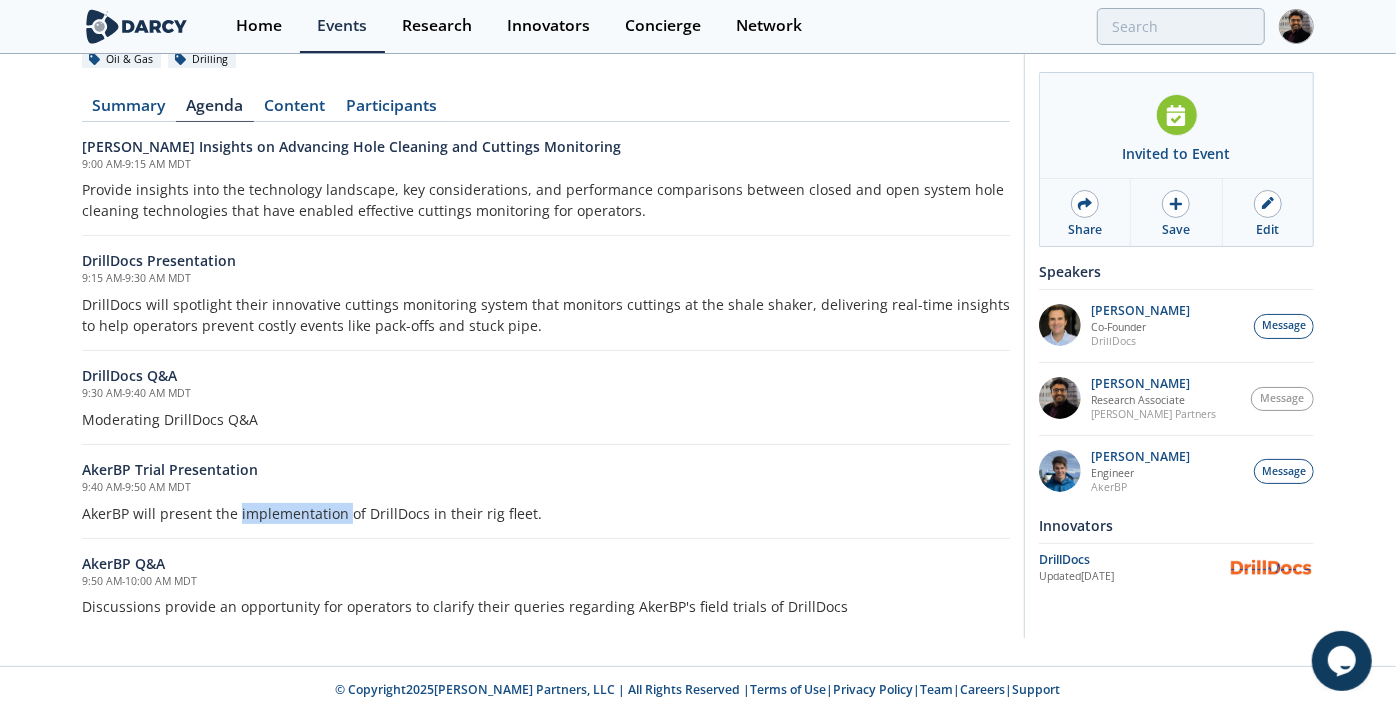 click on "AkerBP will present the implementation of DrillDocs in their rig fleet." at bounding box center (546, 513) 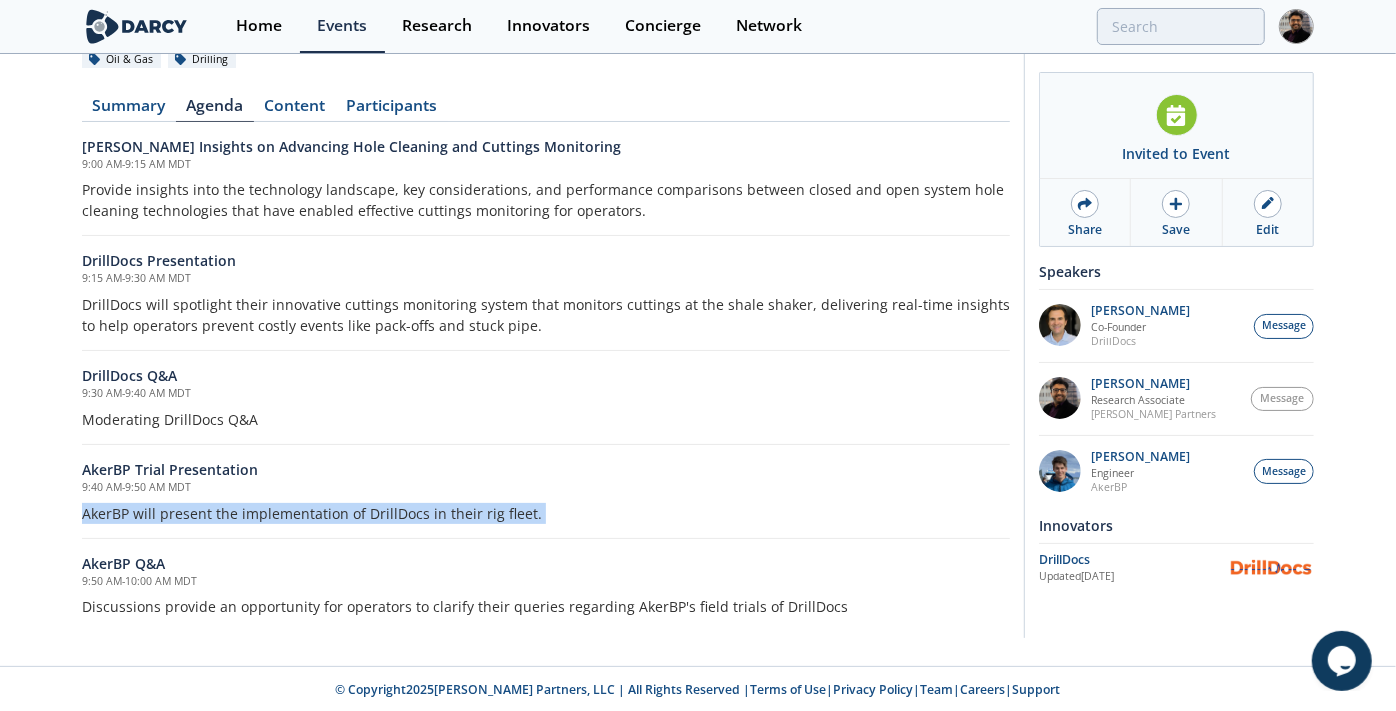 click on "AkerBP will present the implementation of DrillDocs in their rig fleet." at bounding box center [546, 513] 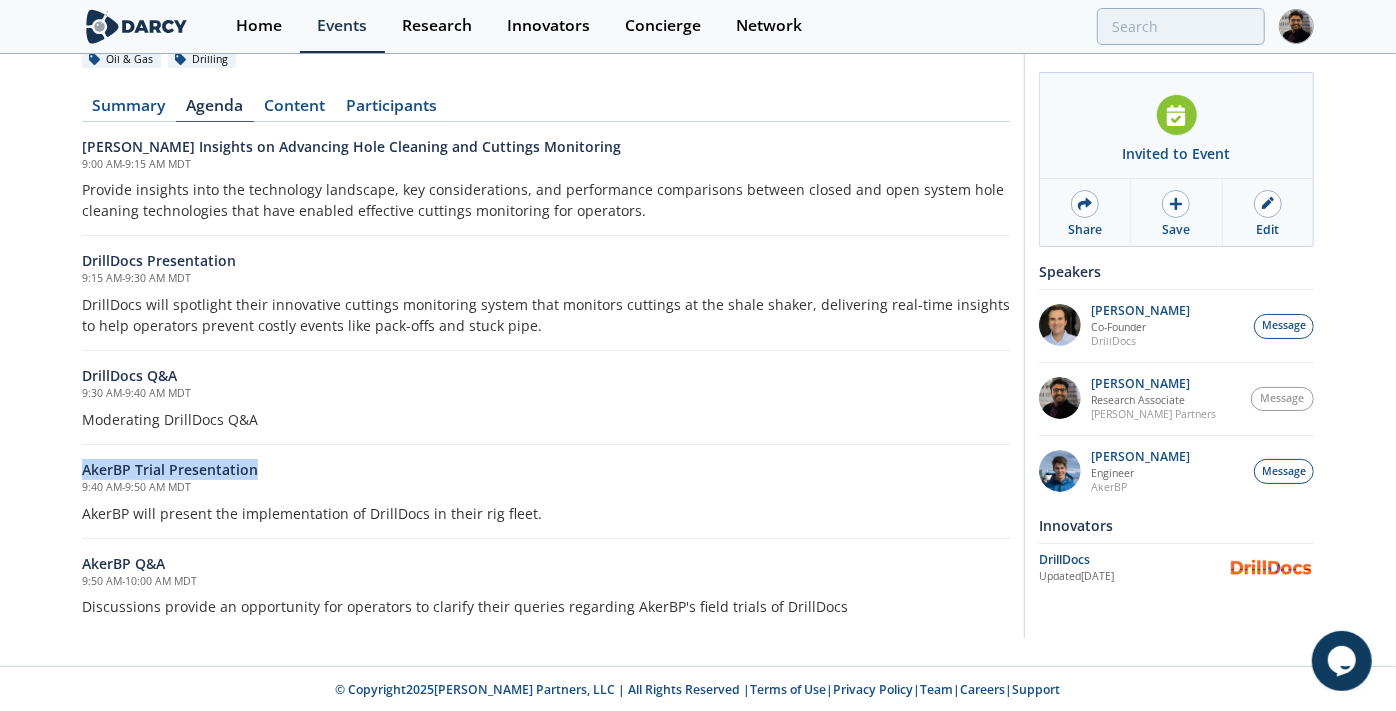 drag, startPoint x: 260, startPoint y: 467, endPoint x: 26, endPoint y: 467, distance: 234 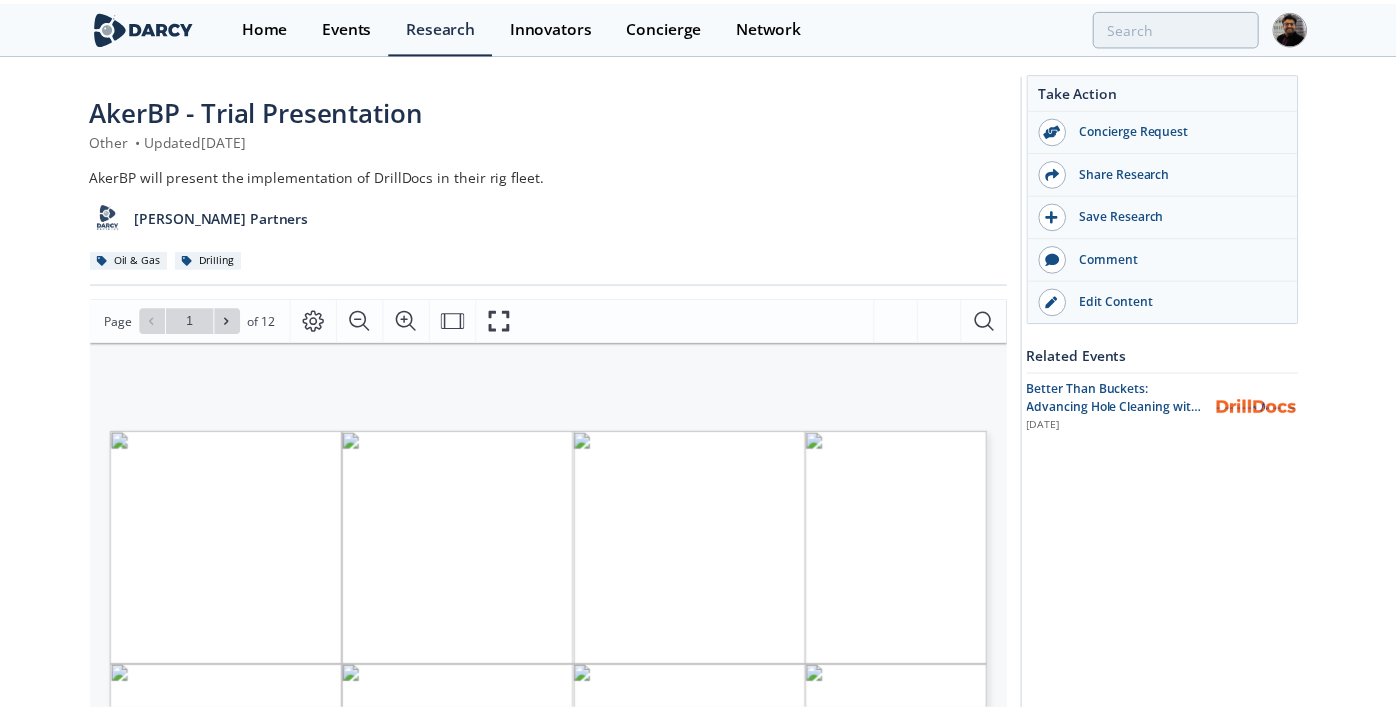scroll, scrollTop: 222, scrollLeft: 0, axis: vertical 